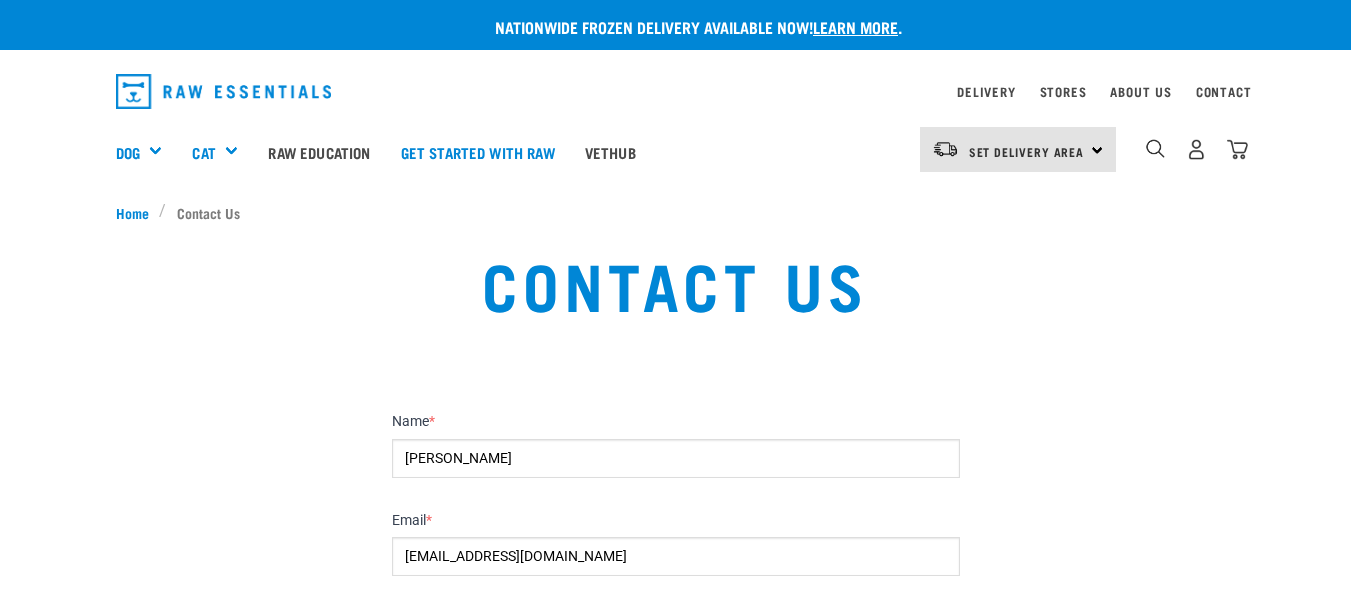 scroll, scrollTop: 0, scrollLeft: 0, axis: both 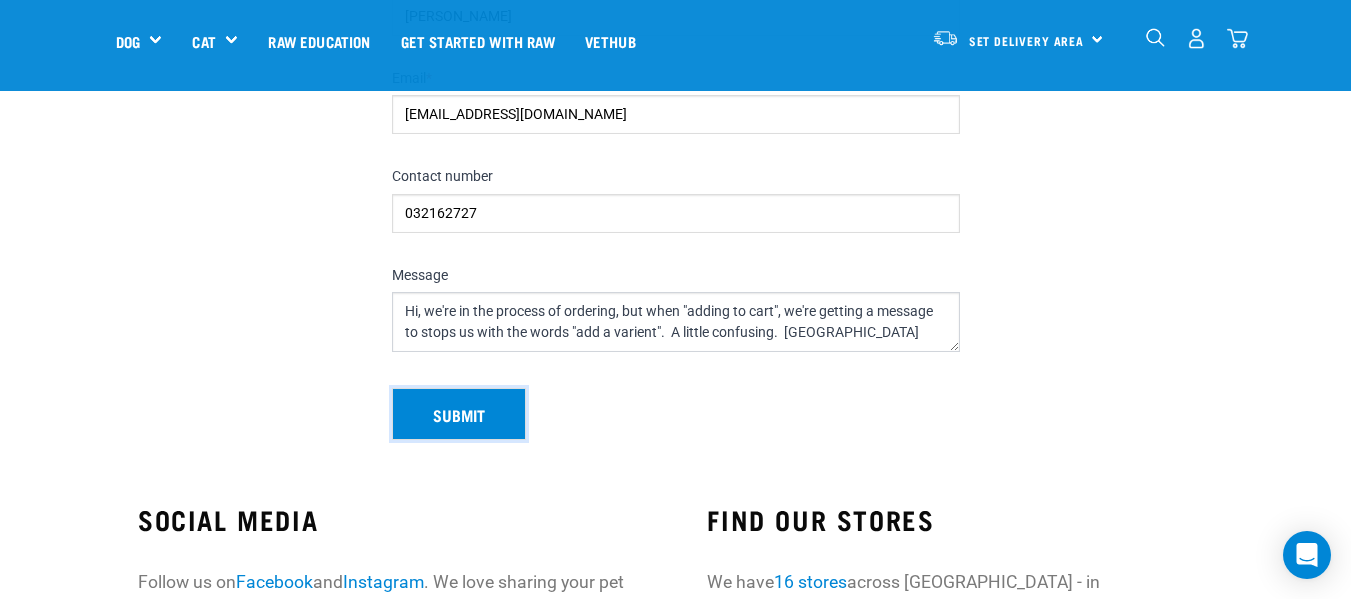 click on "Submit" at bounding box center [459, 414] 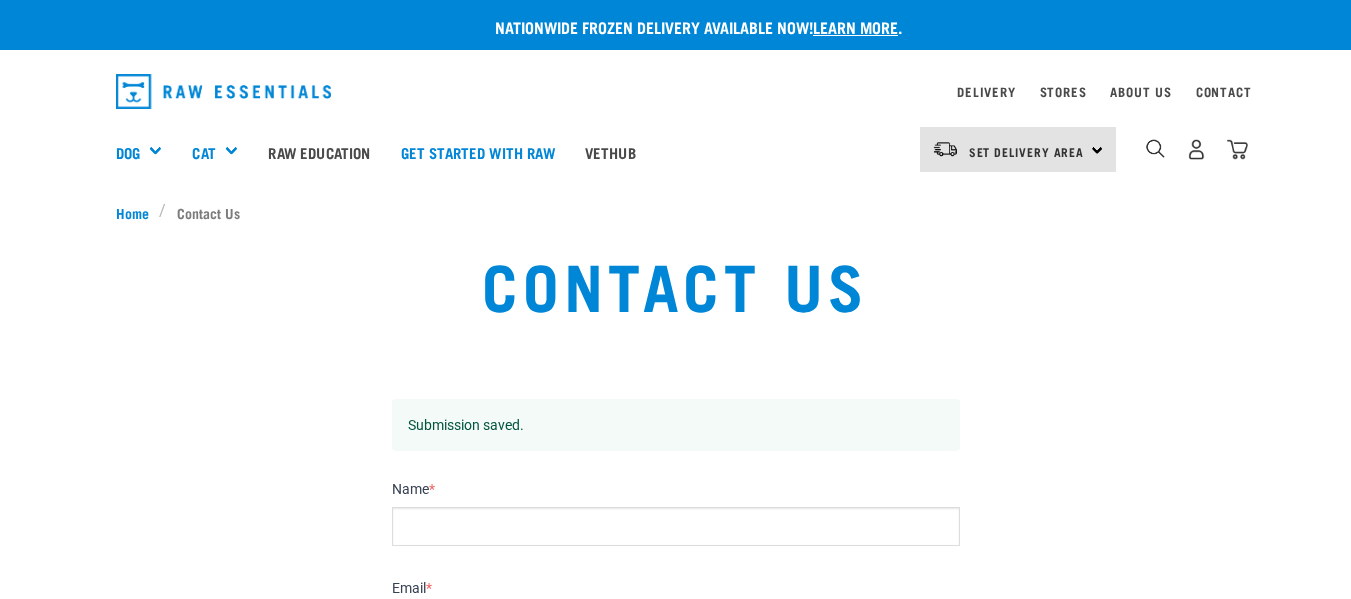 scroll, scrollTop: 0, scrollLeft: 0, axis: both 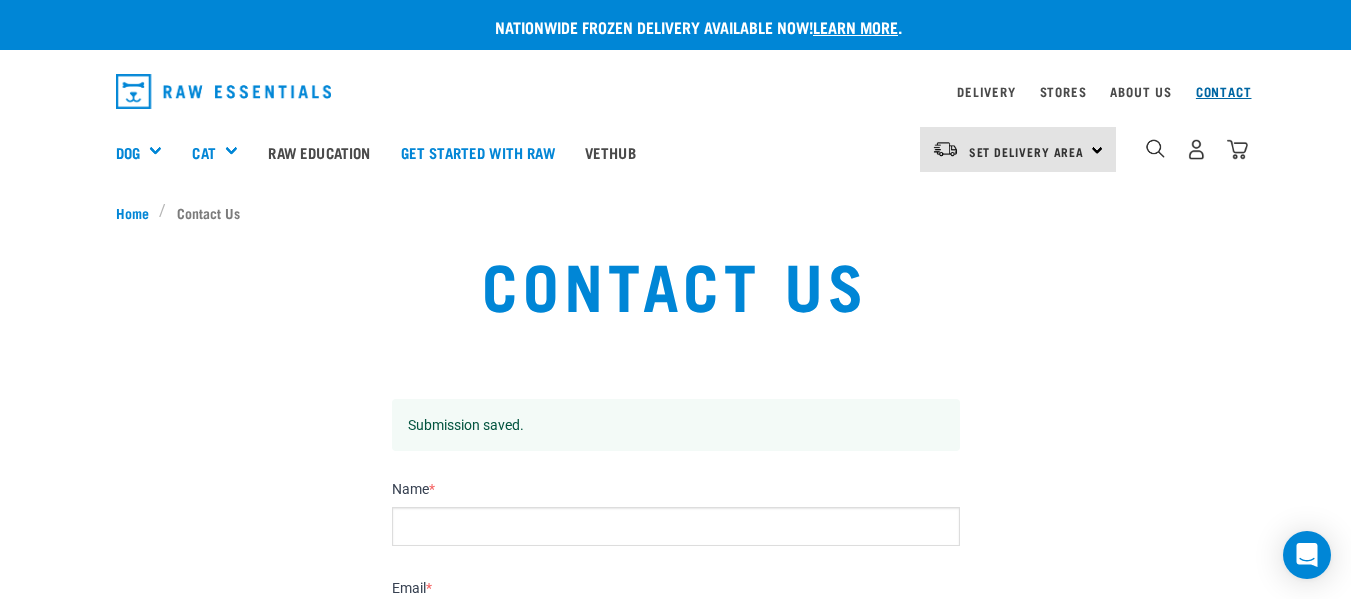 click on "Contact" at bounding box center [1224, 91] 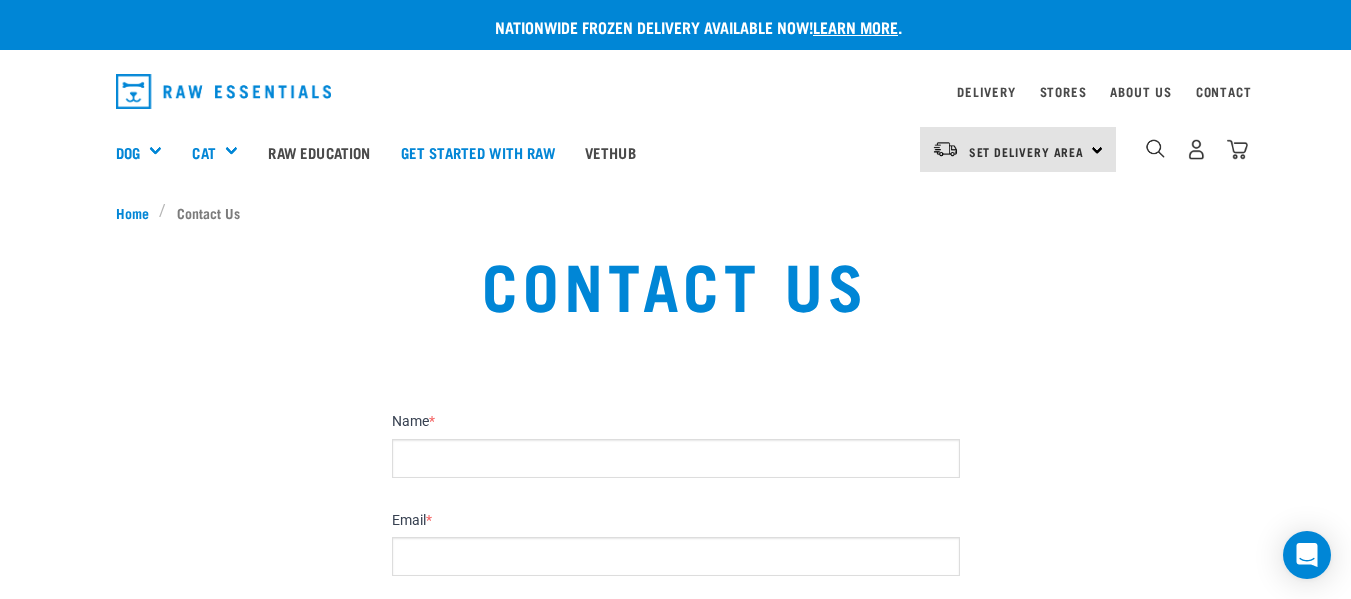 scroll, scrollTop: 0, scrollLeft: 0, axis: both 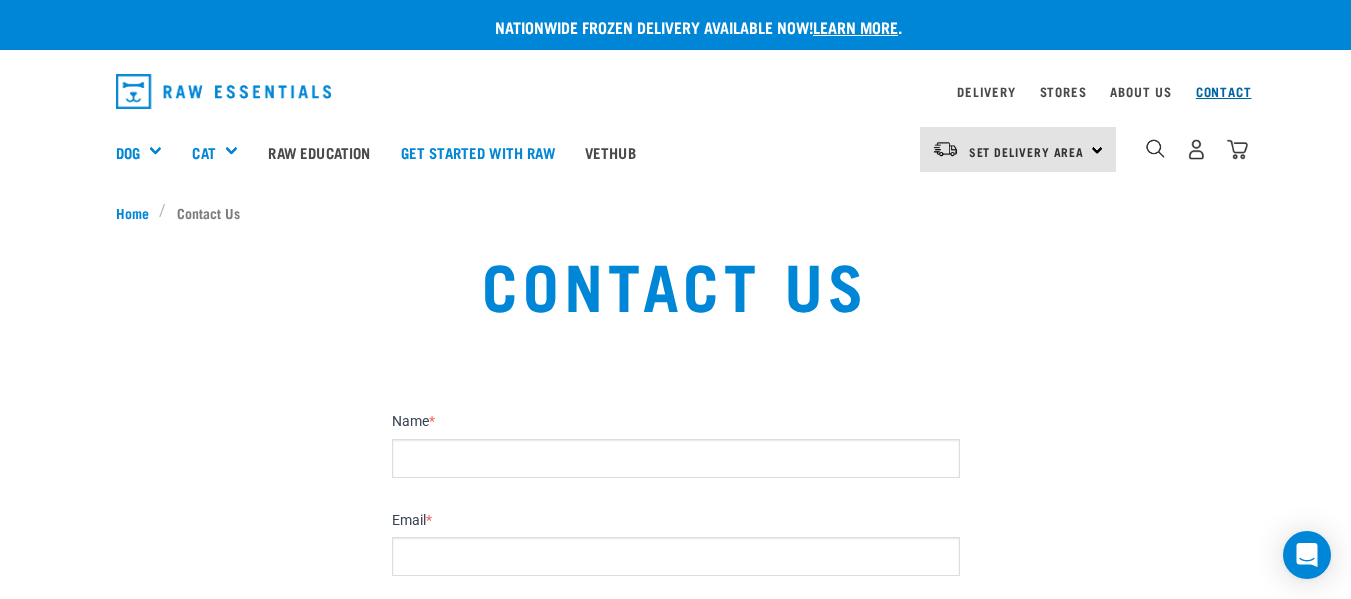 click on "Contact" at bounding box center [1224, 91] 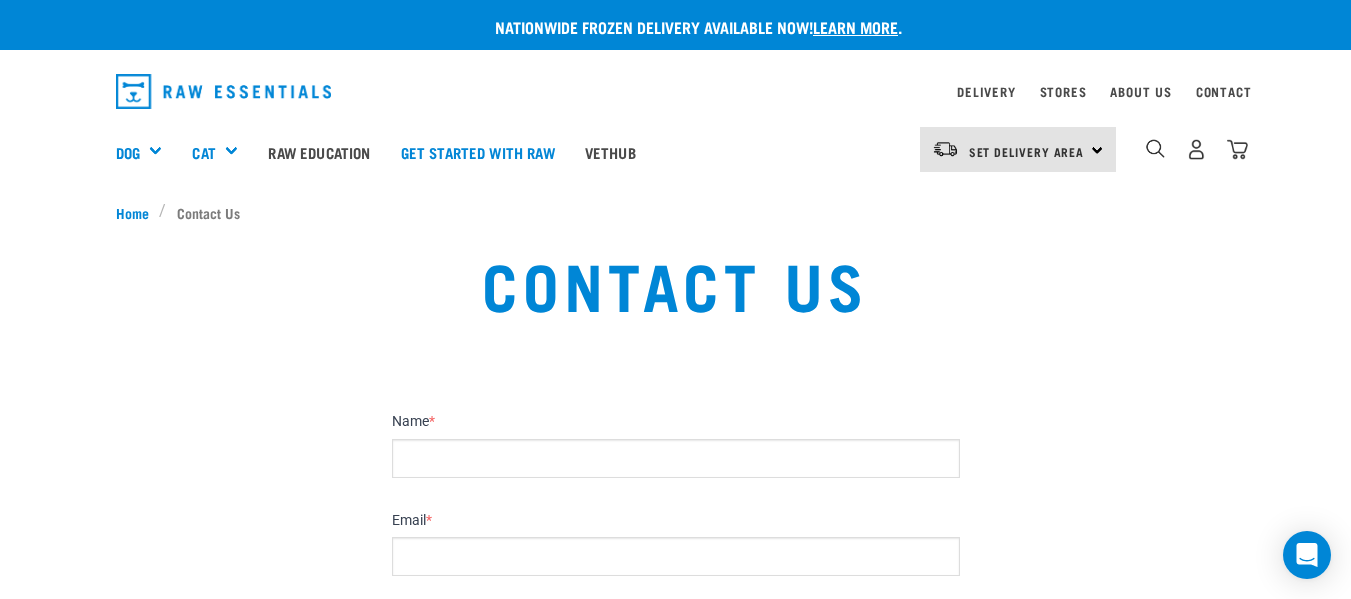 scroll, scrollTop: 0, scrollLeft: 0, axis: both 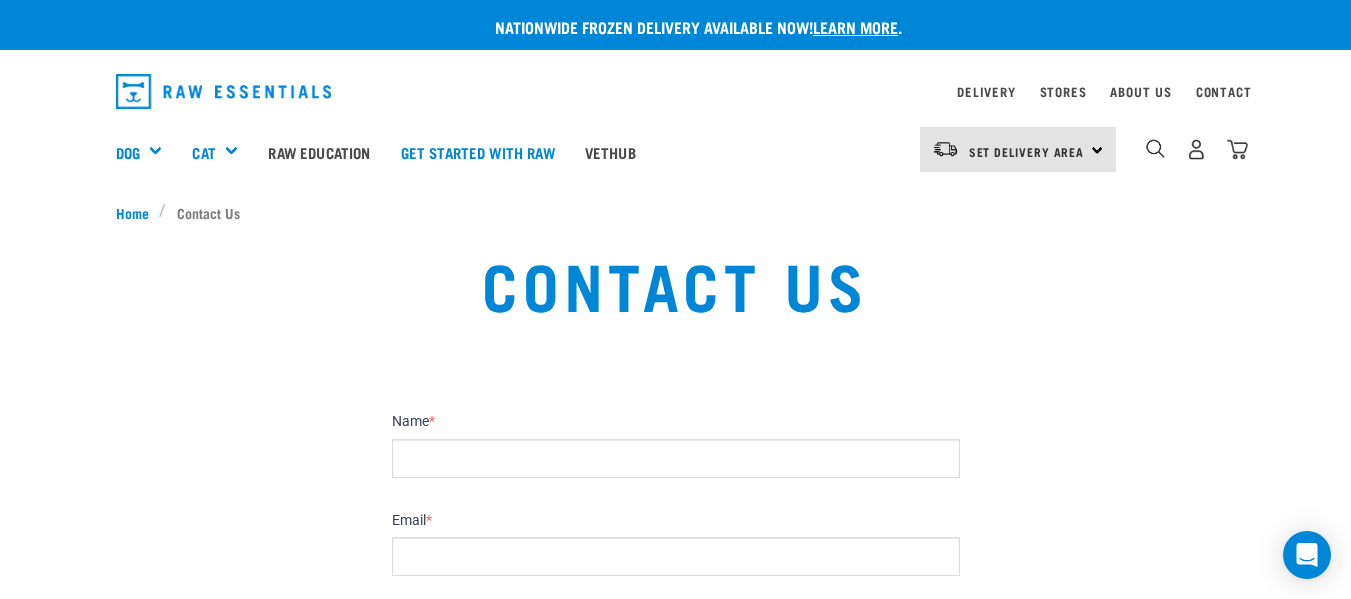 click on "Contact Us" at bounding box center (204, 212) 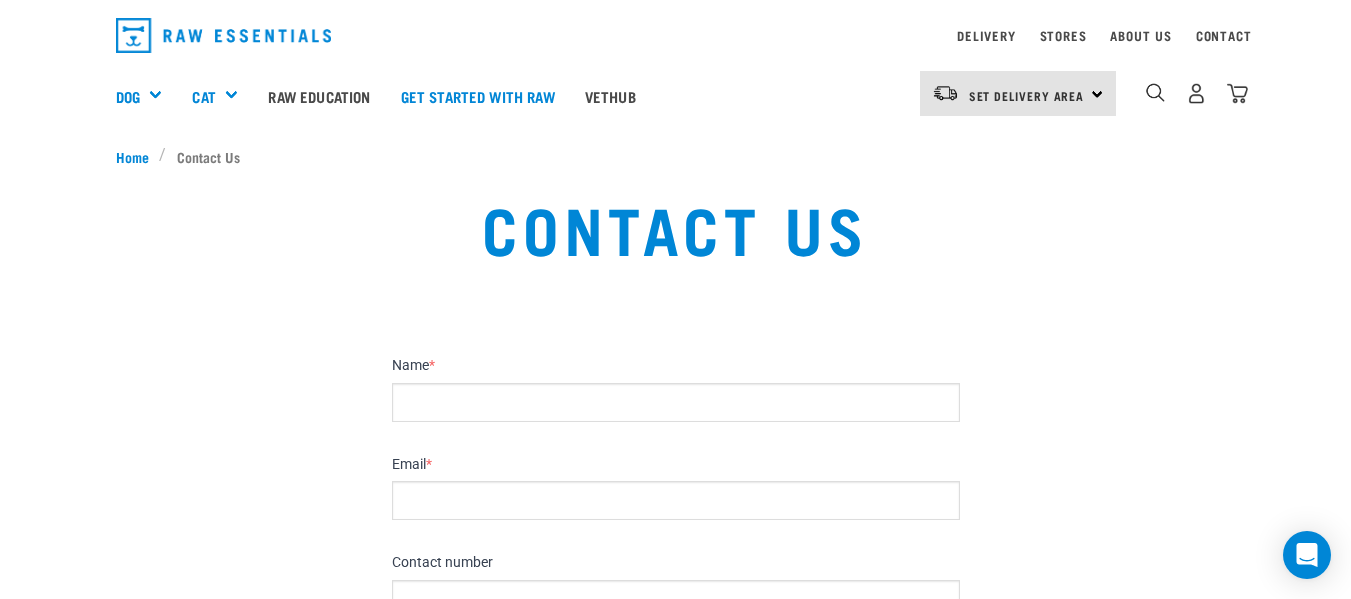 scroll, scrollTop: 0, scrollLeft: 0, axis: both 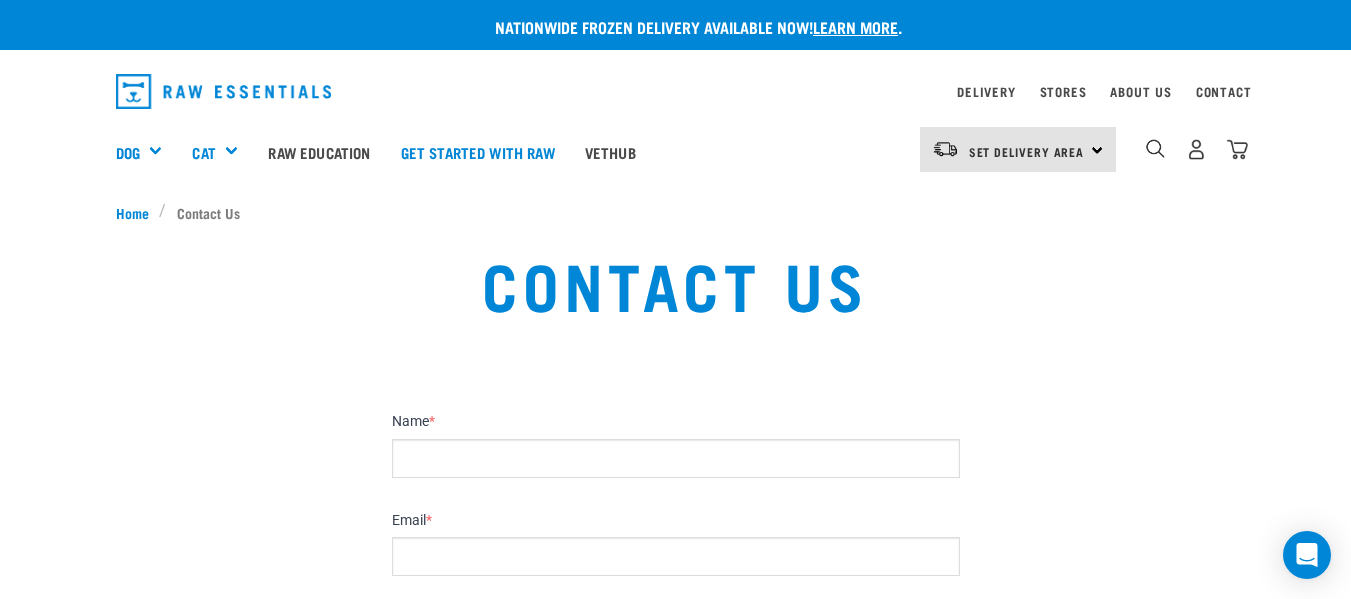 click on "Stores" at bounding box center (1063, 92) 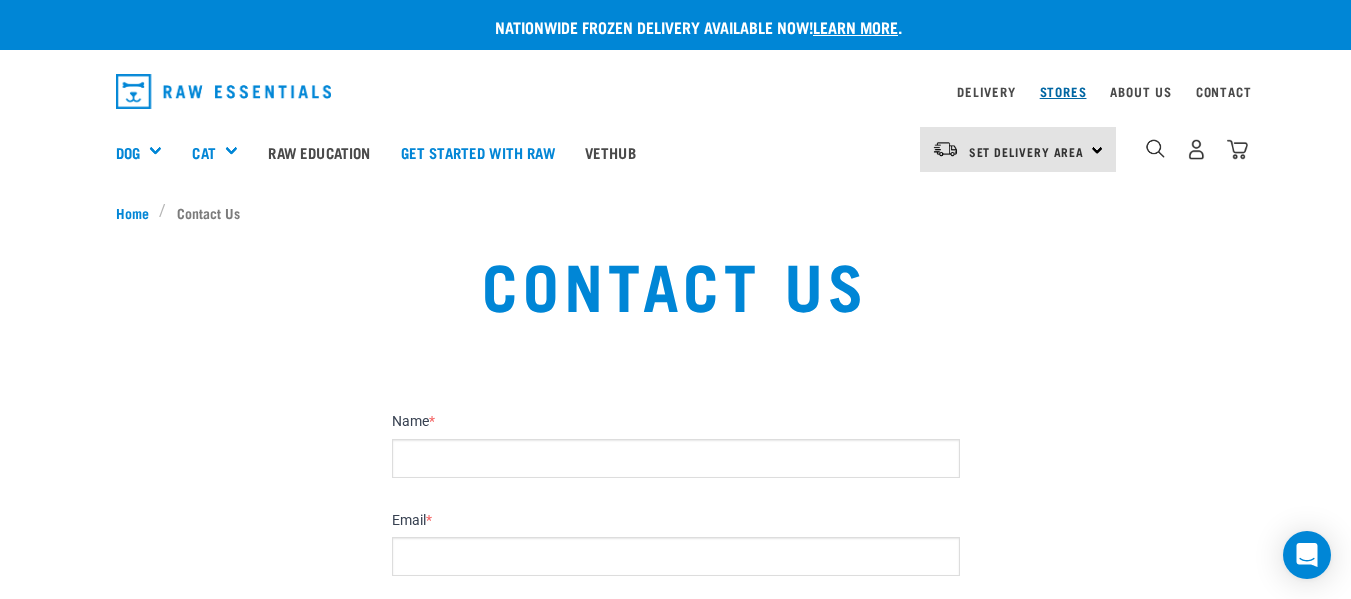 click on "Stores" at bounding box center (1063, 91) 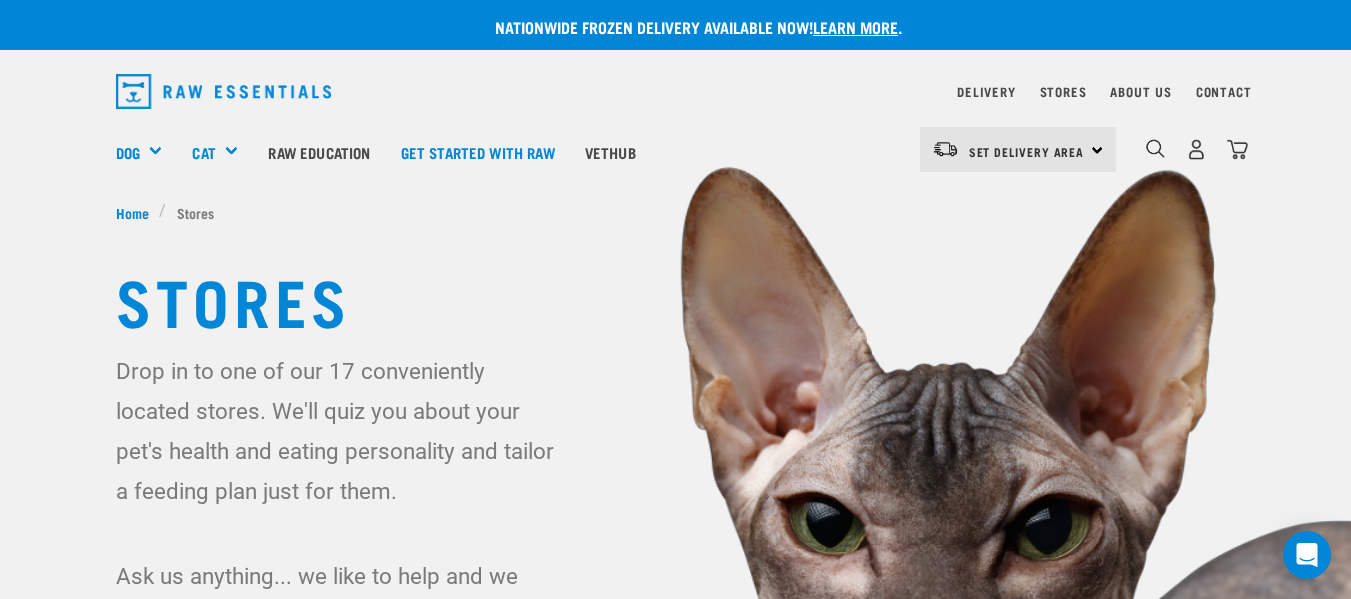 scroll, scrollTop: 0, scrollLeft: 0, axis: both 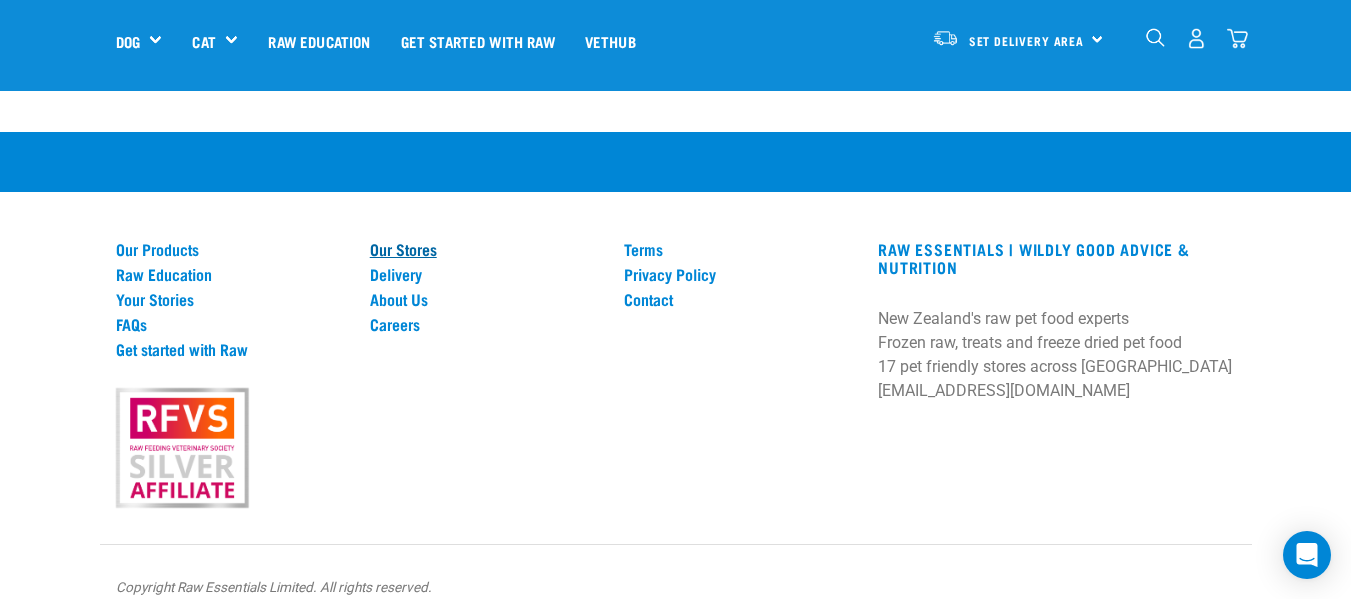click on "Our Stores" at bounding box center [485, 249] 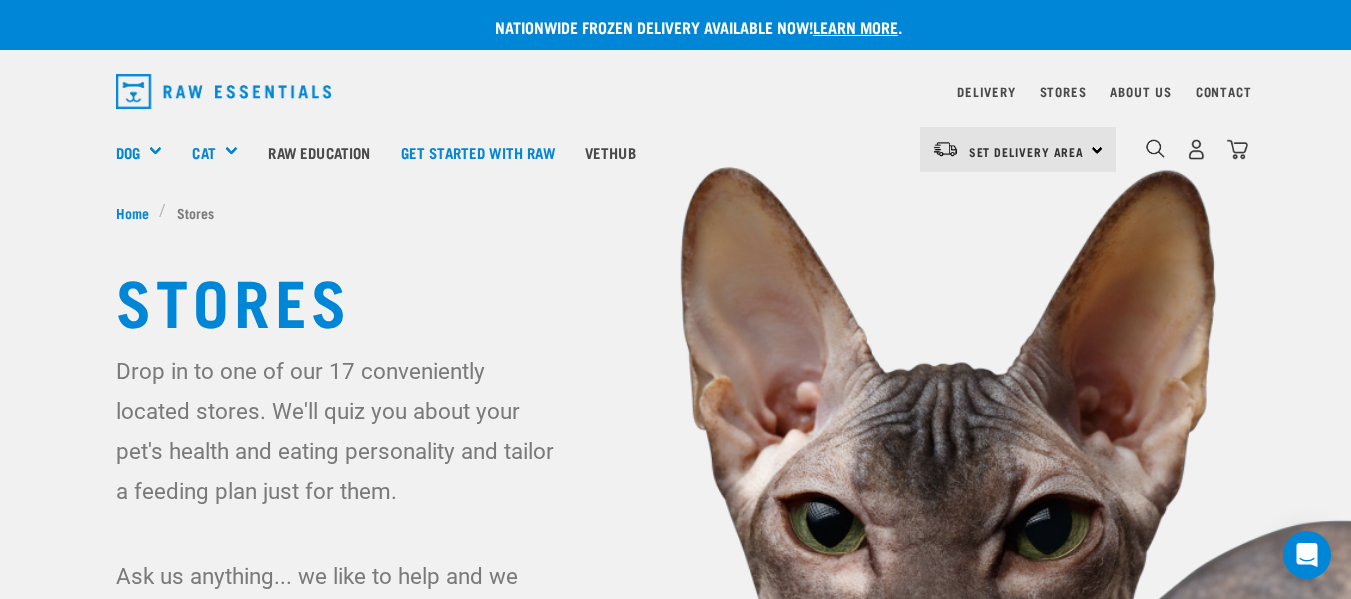 scroll, scrollTop: 0, scrollLeft: 0, axis: both 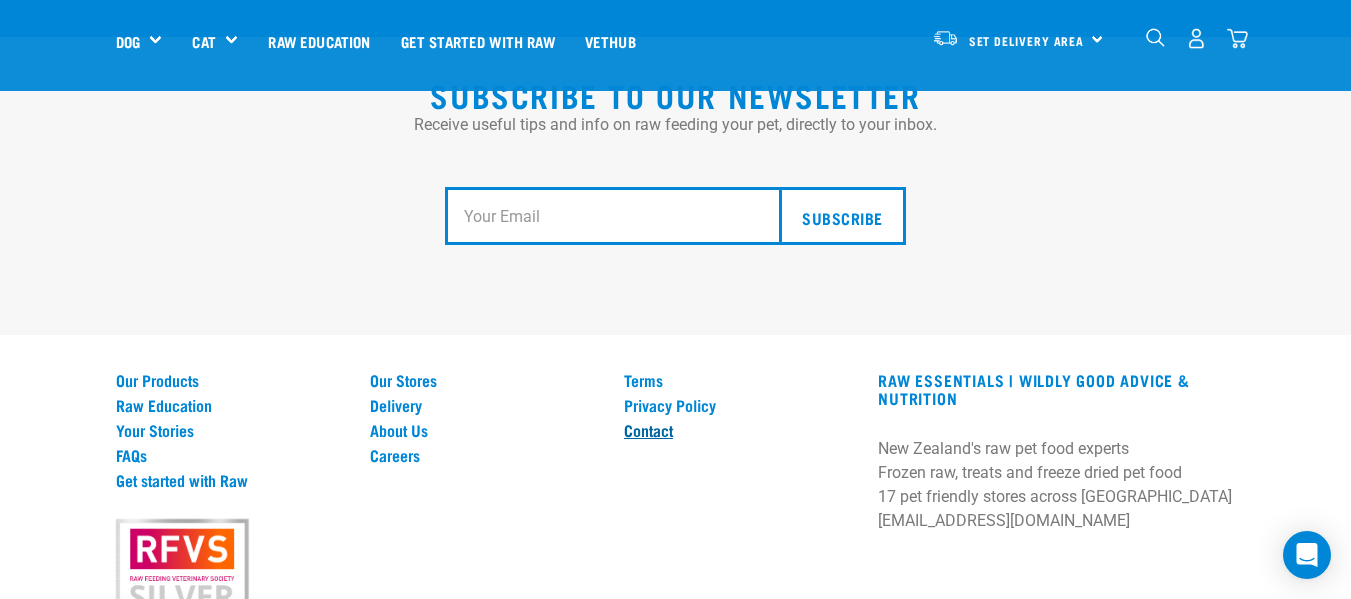 click on "Contact" at bounding box center [739, 430] 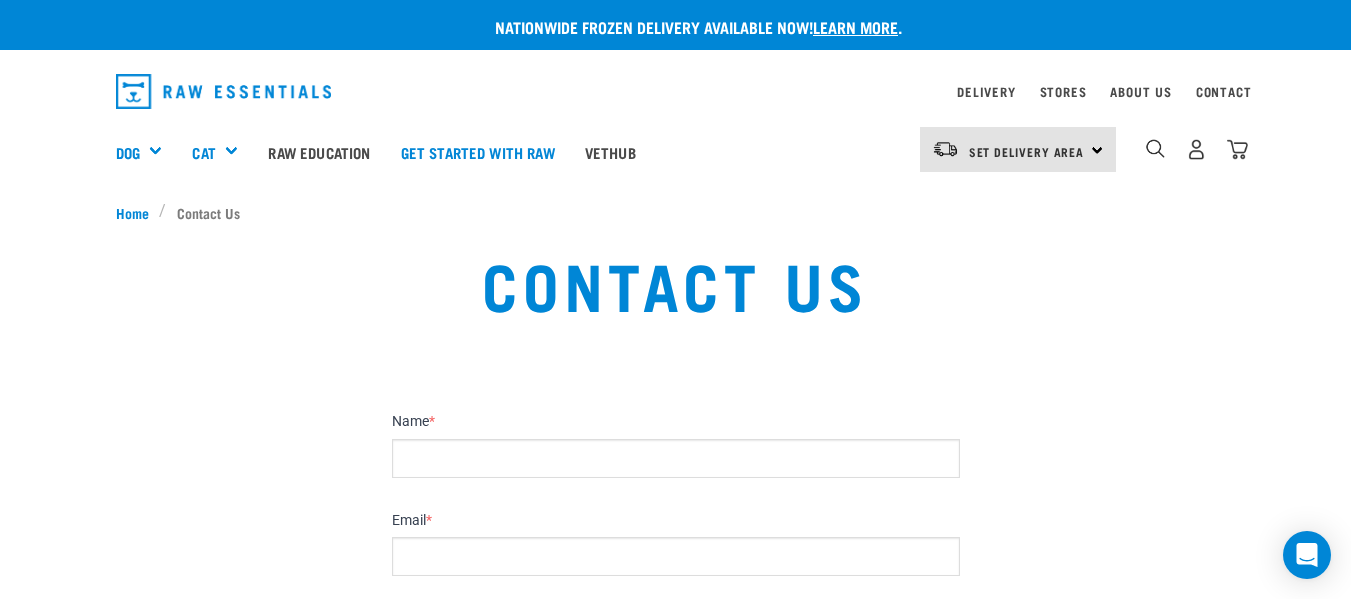 scroll, scrollTop: 0, scrollLeft: 0, axis: both 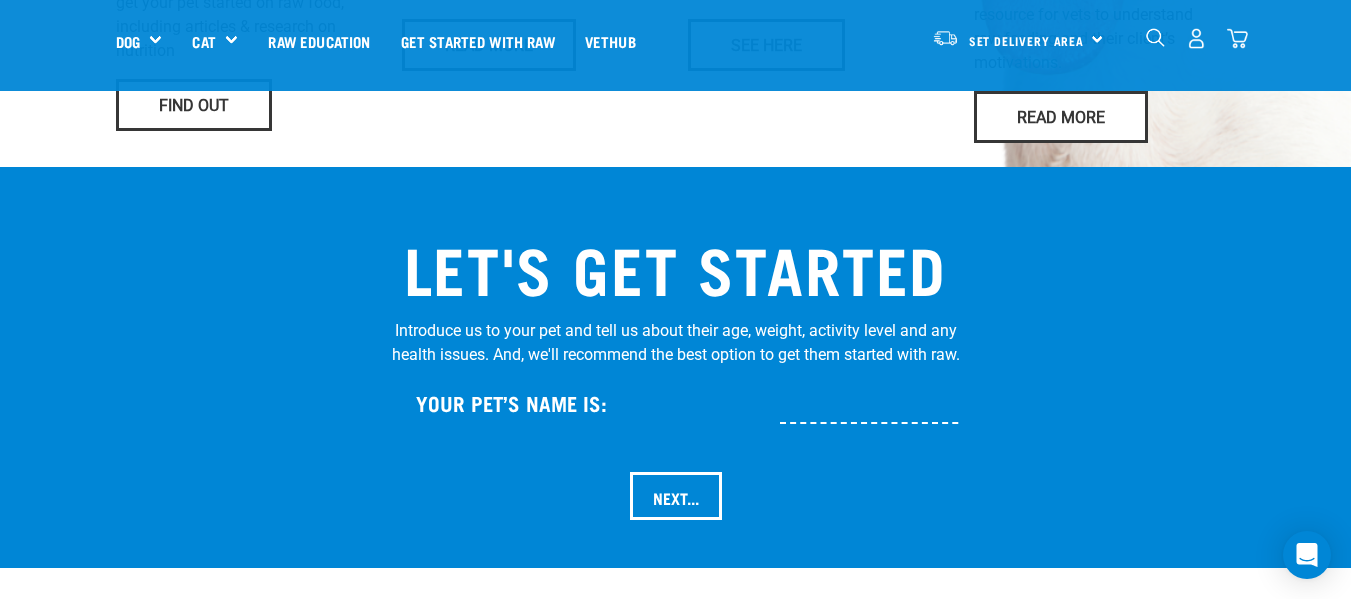 click on "Set Delivery Area
North Island
South Island" at bounding box center [1018, 38] 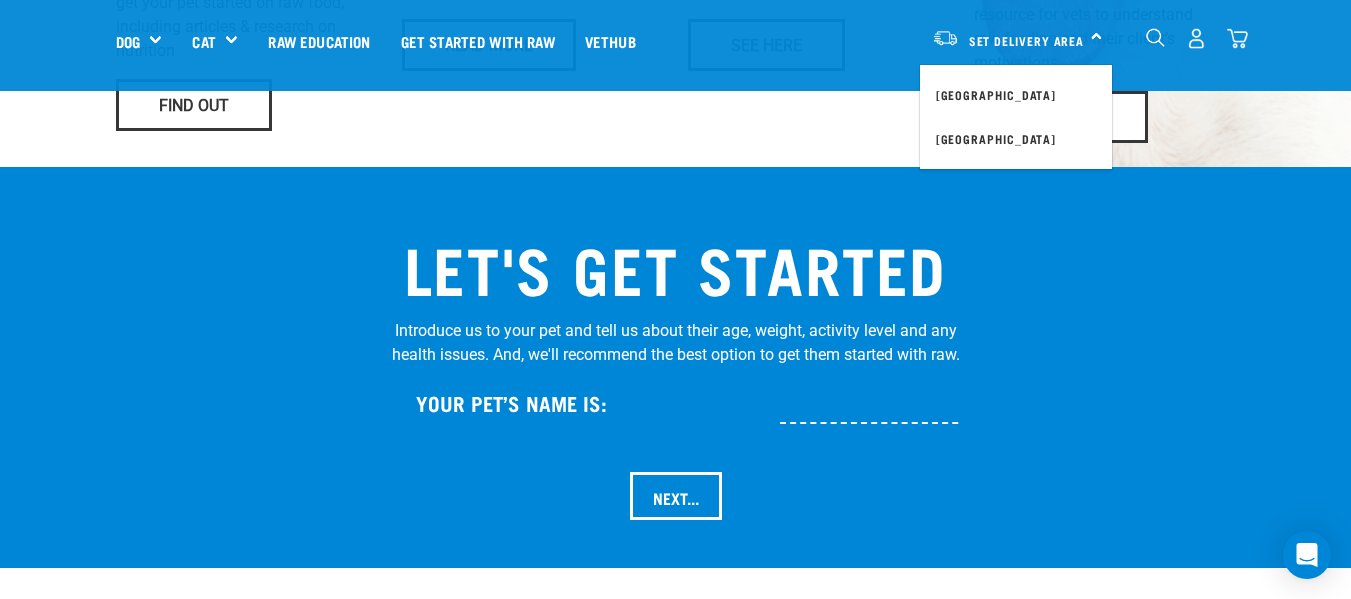 click on "[GEOGRAPHIC_DATA]" at bounding box center [1016, 139] 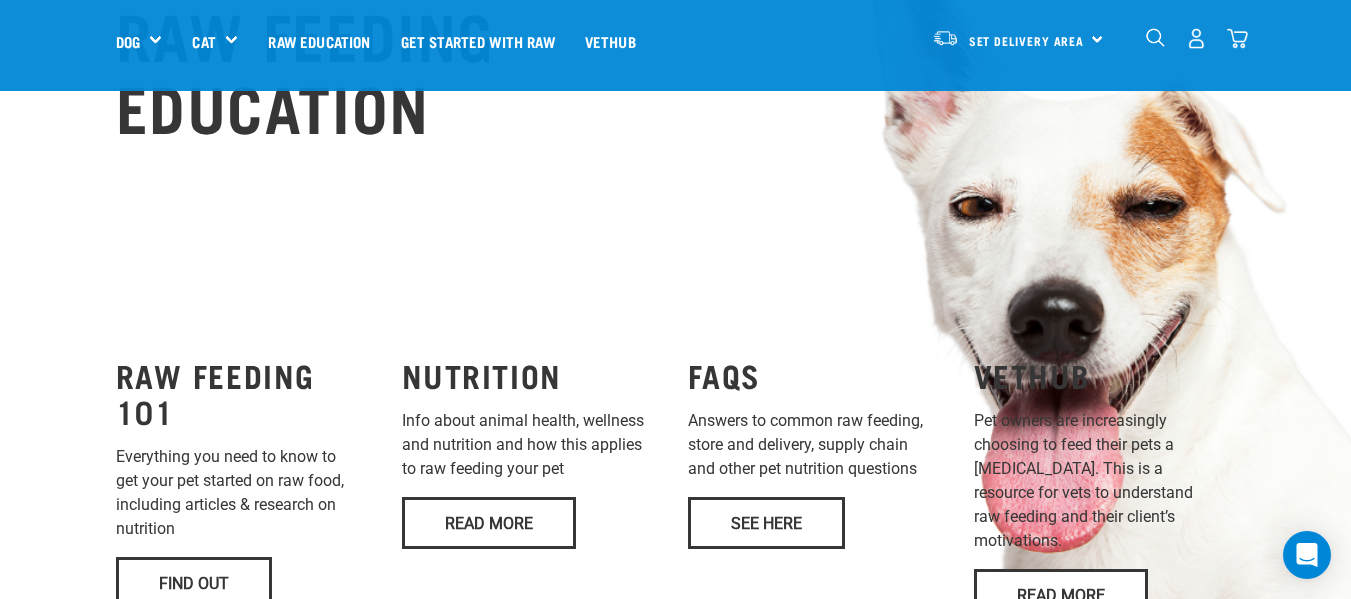 scroll, scrollTop: 1384, scrollLeft: 0, axis: vertical 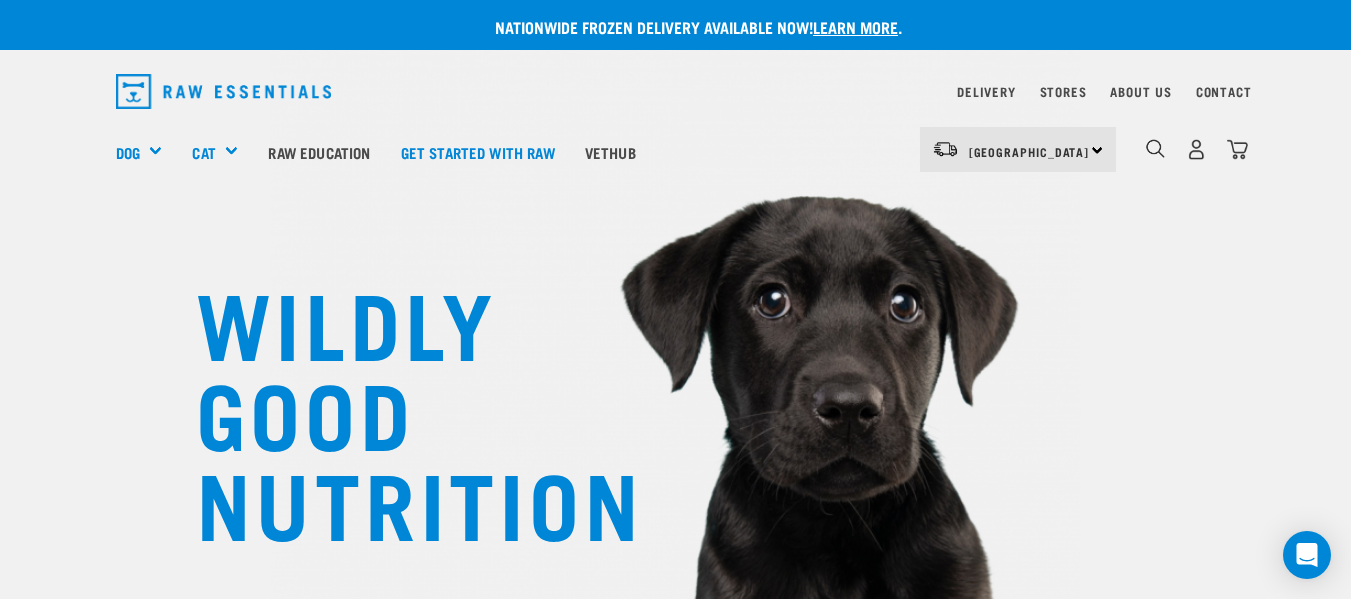 click on "South Island
North Island
South Island" at bounding box center (1018, 149) 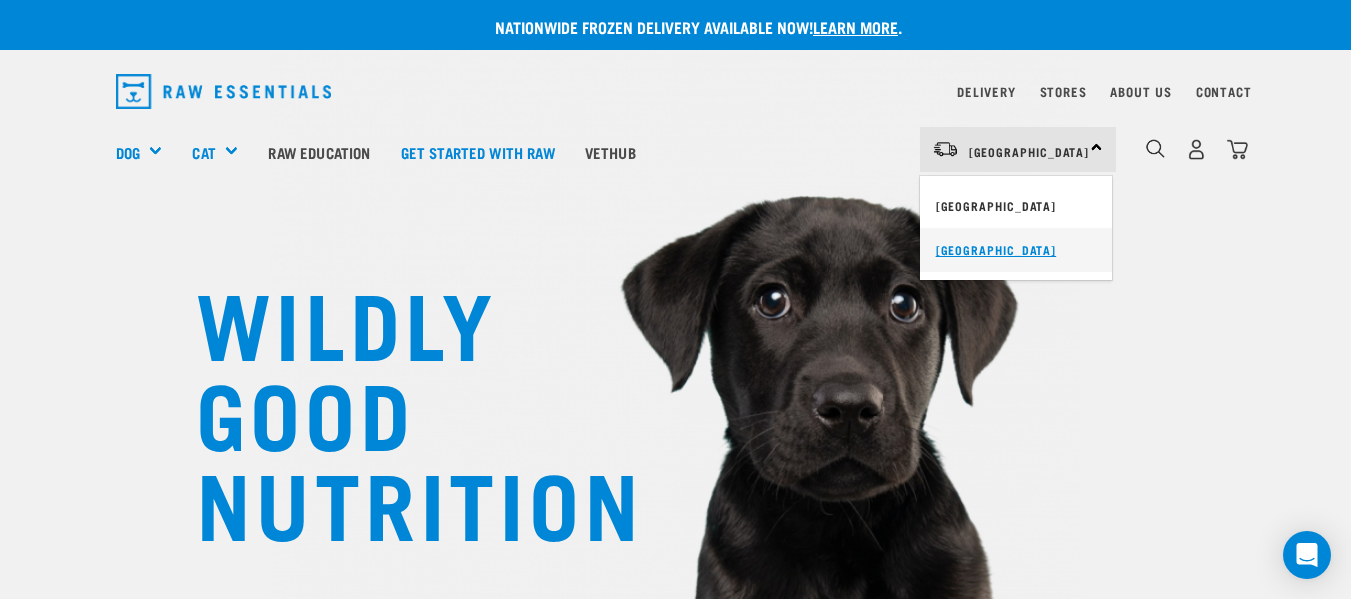 click on "[GEOGRAPHIC_DATA]" at bounding box center (1016, 250) 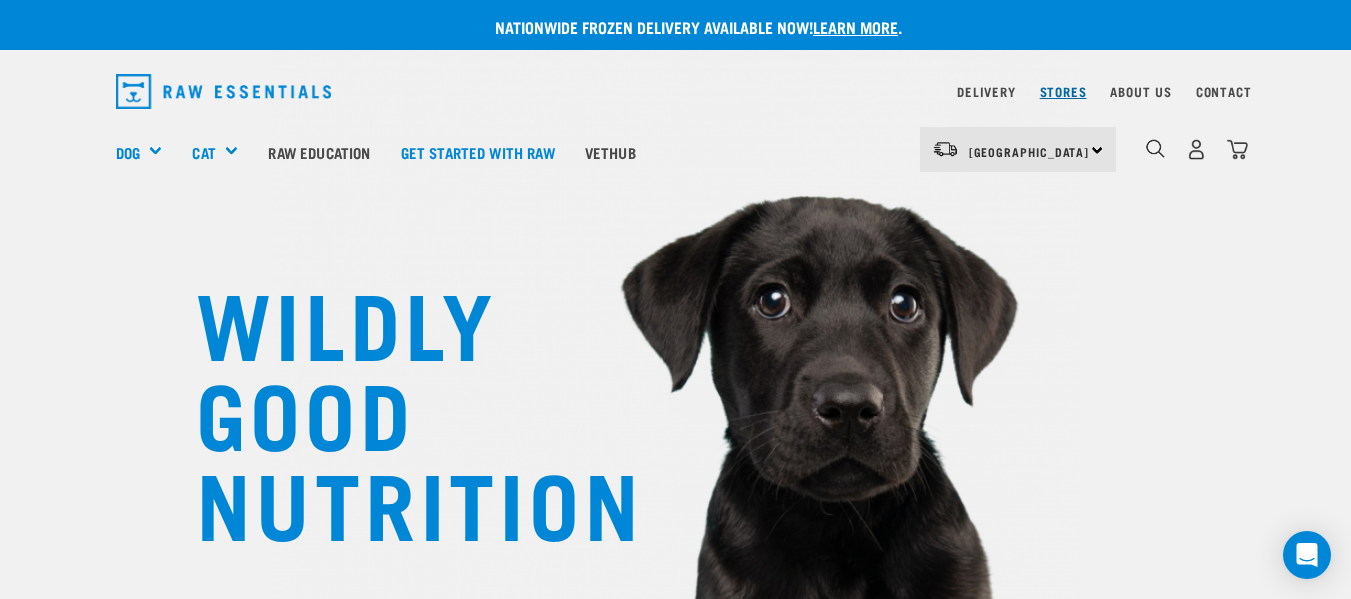 click on "Stores" at bounding box center [1063, 91] 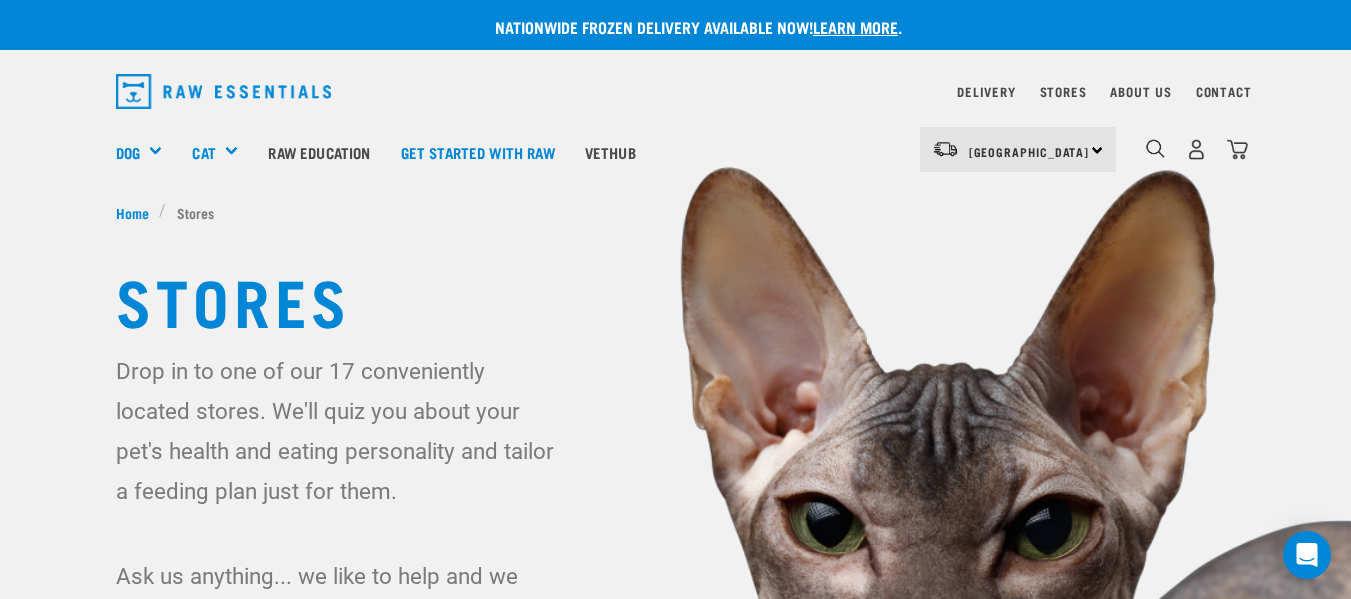 scroll, scrollTop: 0, scrollLeft: 0, axis: both 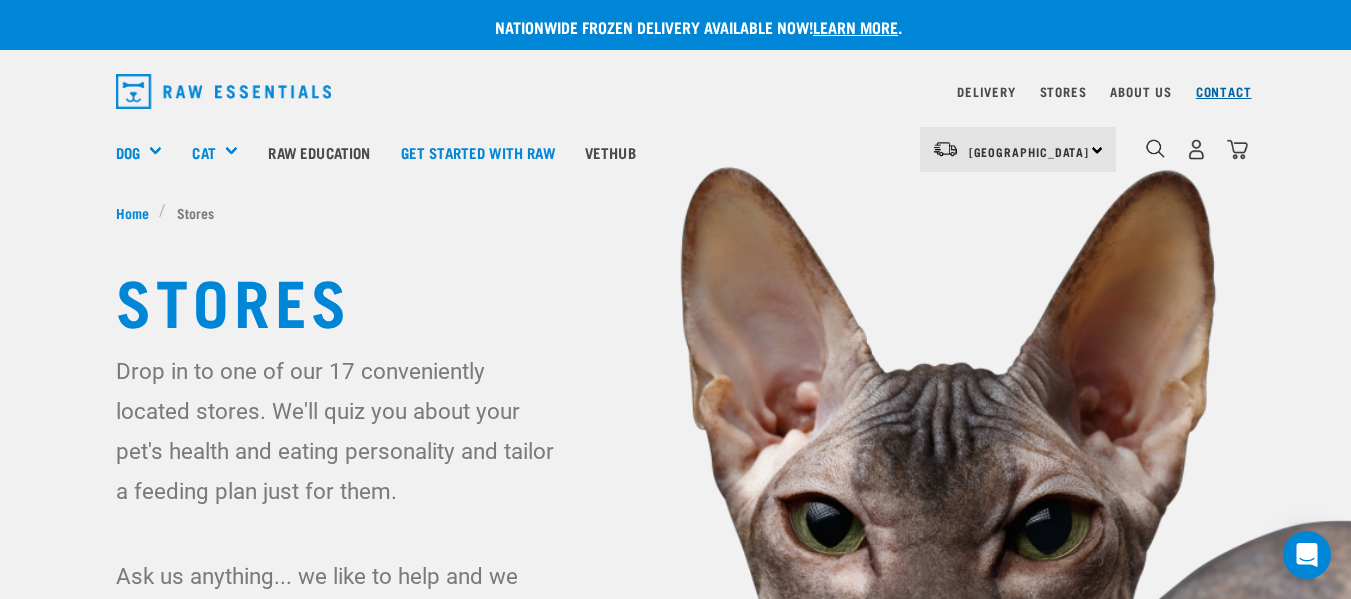 click on "Contact" at bounding box center [1224, 91] 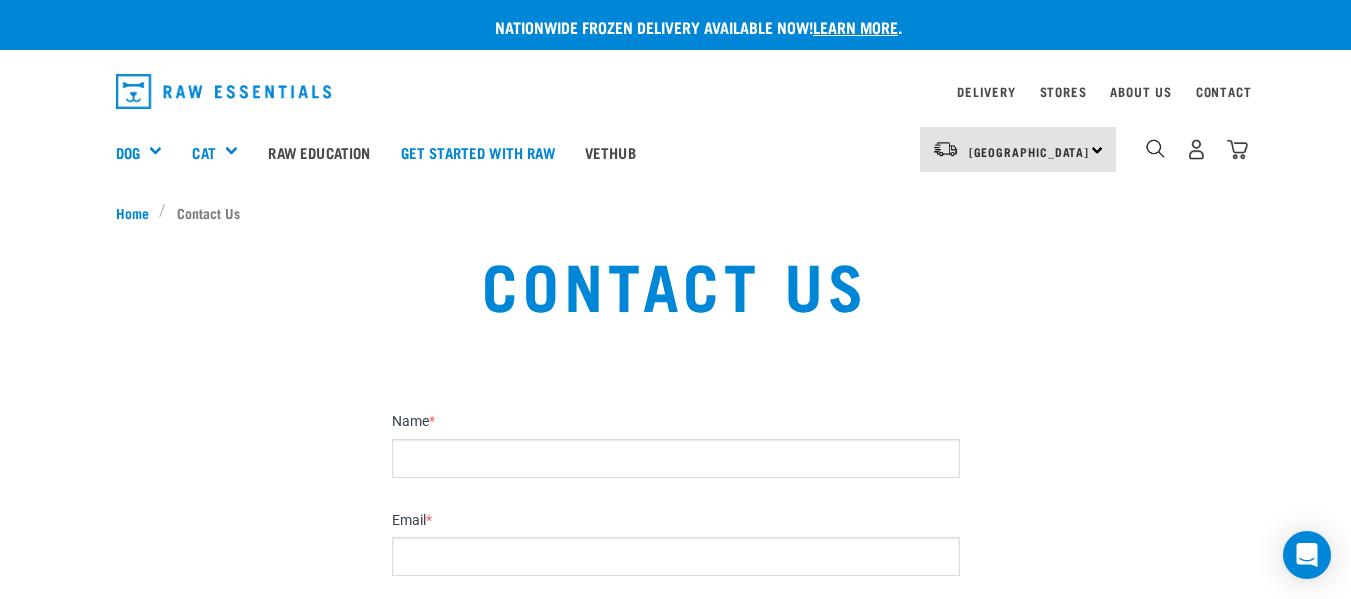 scroll, scrollTop: 0, scrollLeft: 0, axis: both 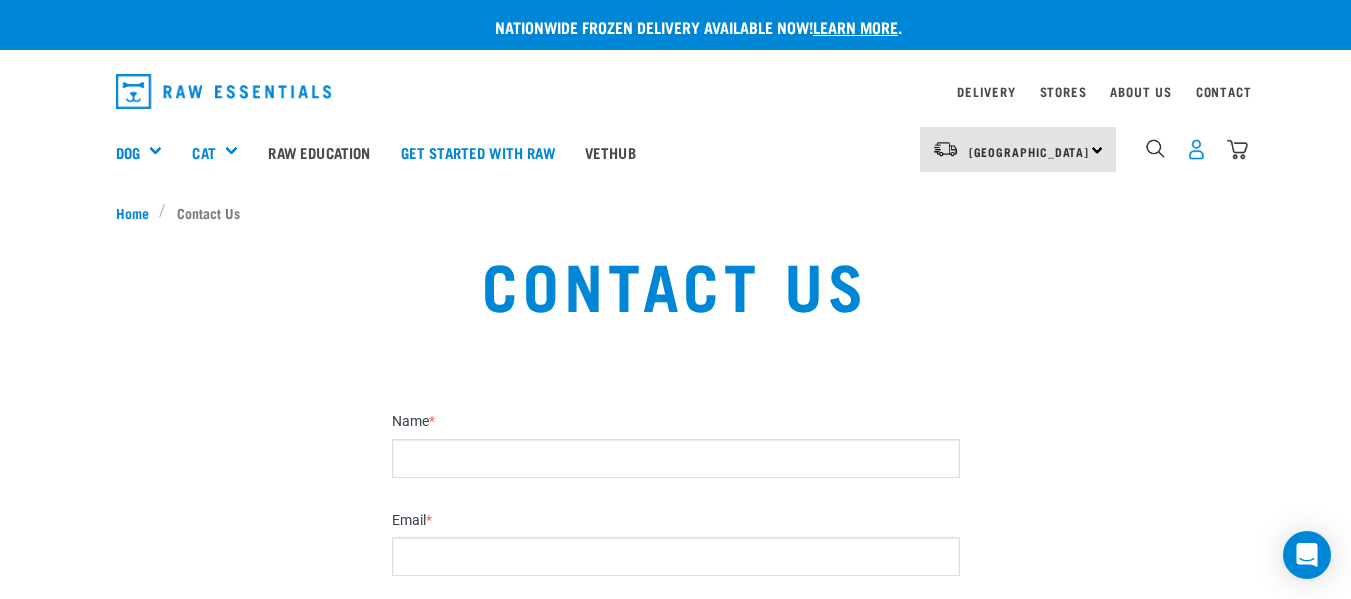 click at bounding box center [1196, 149] 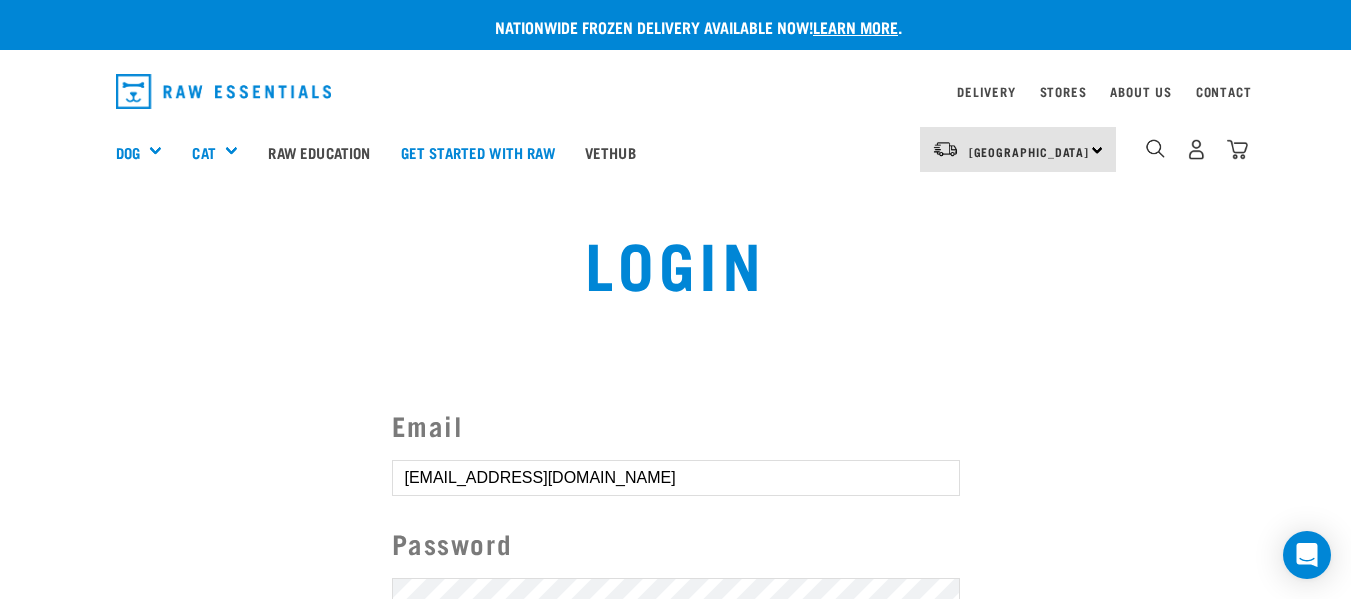 scroll, scrollTop: 0, scrollLeft: 0, axis: both 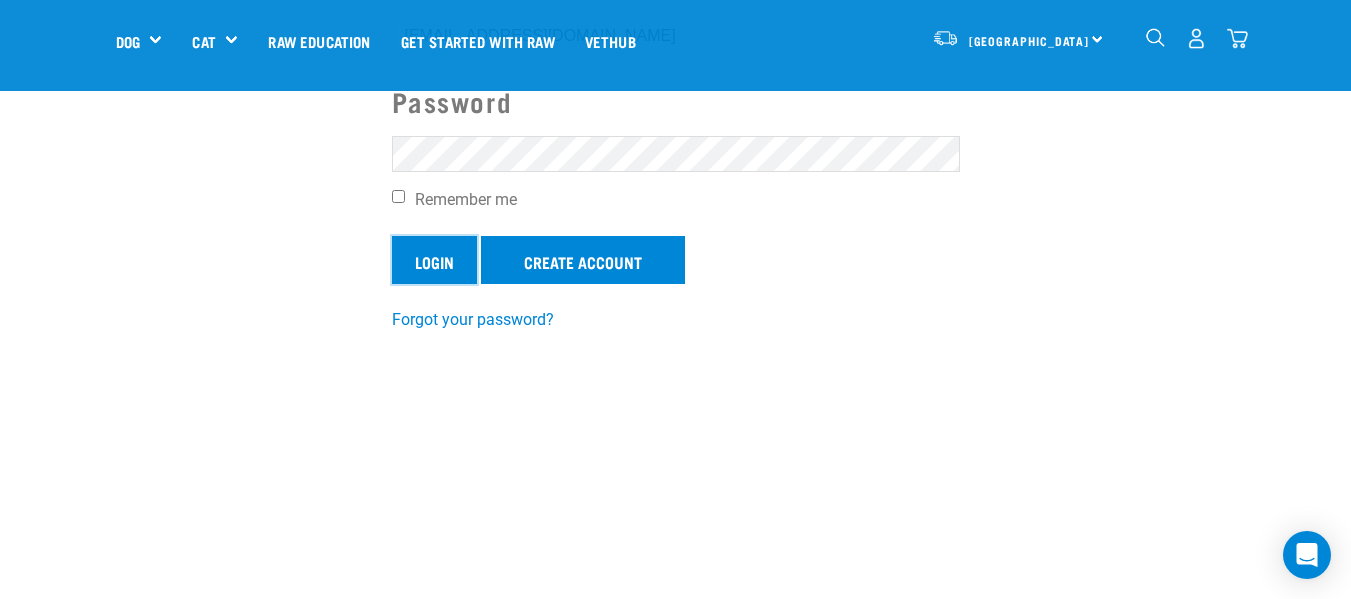 click on "Login" at bounding box center [434, 260] 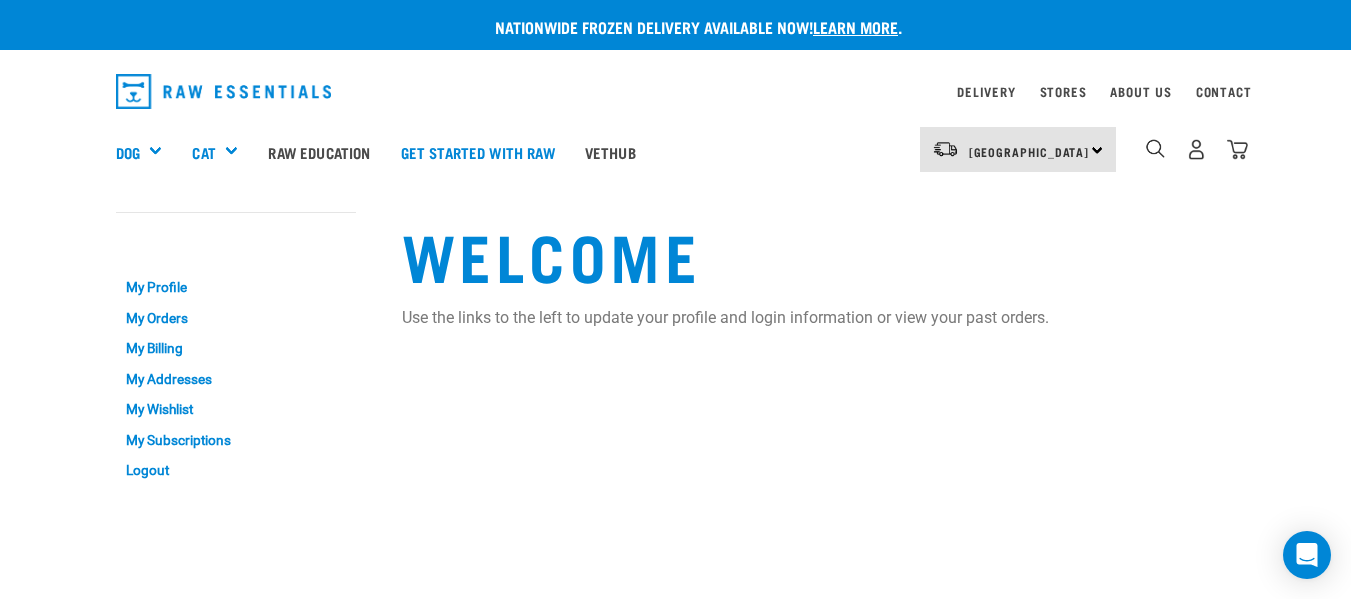 scroll, scrollTop: 0, scrollLeft: 0, axis: both 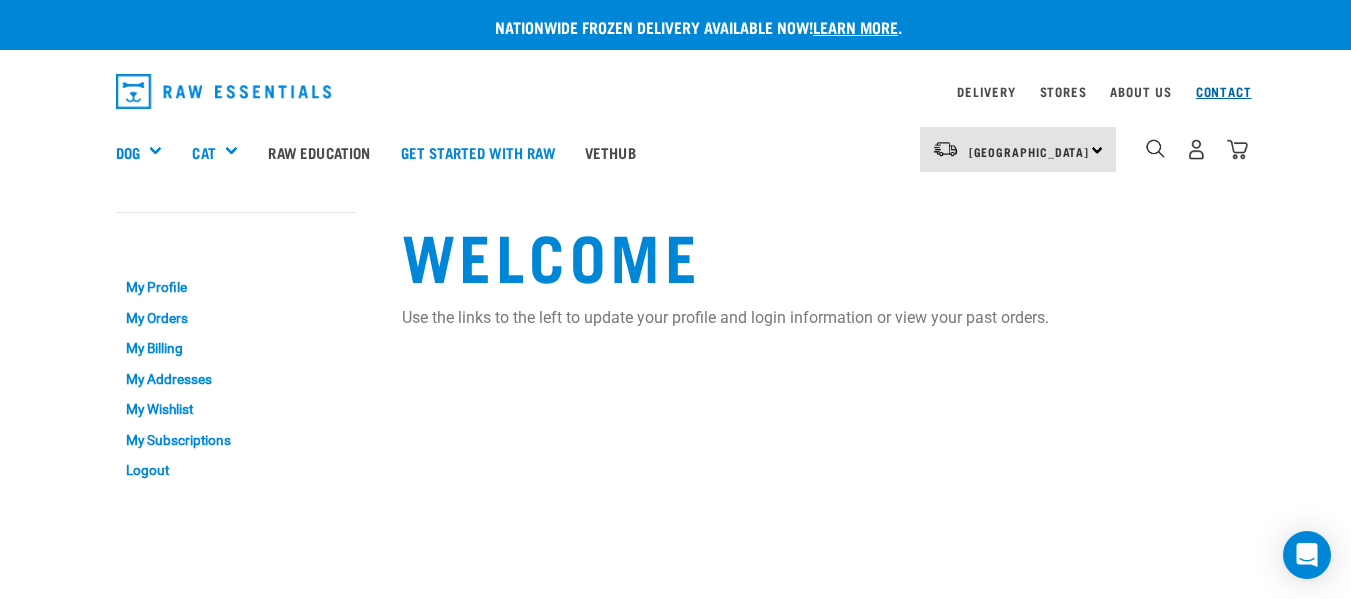 click on "Contact" at bounding box center (1224, 91) 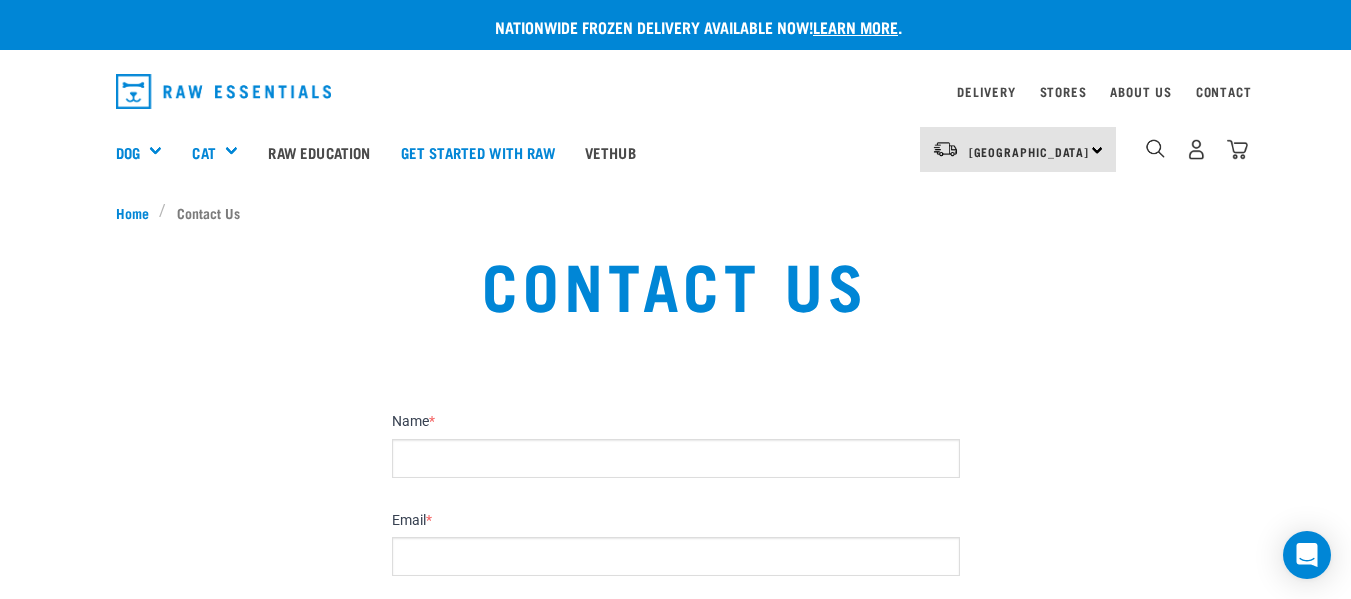 scroll, scrollTop: 0, scrollLeft: 0, axis: both 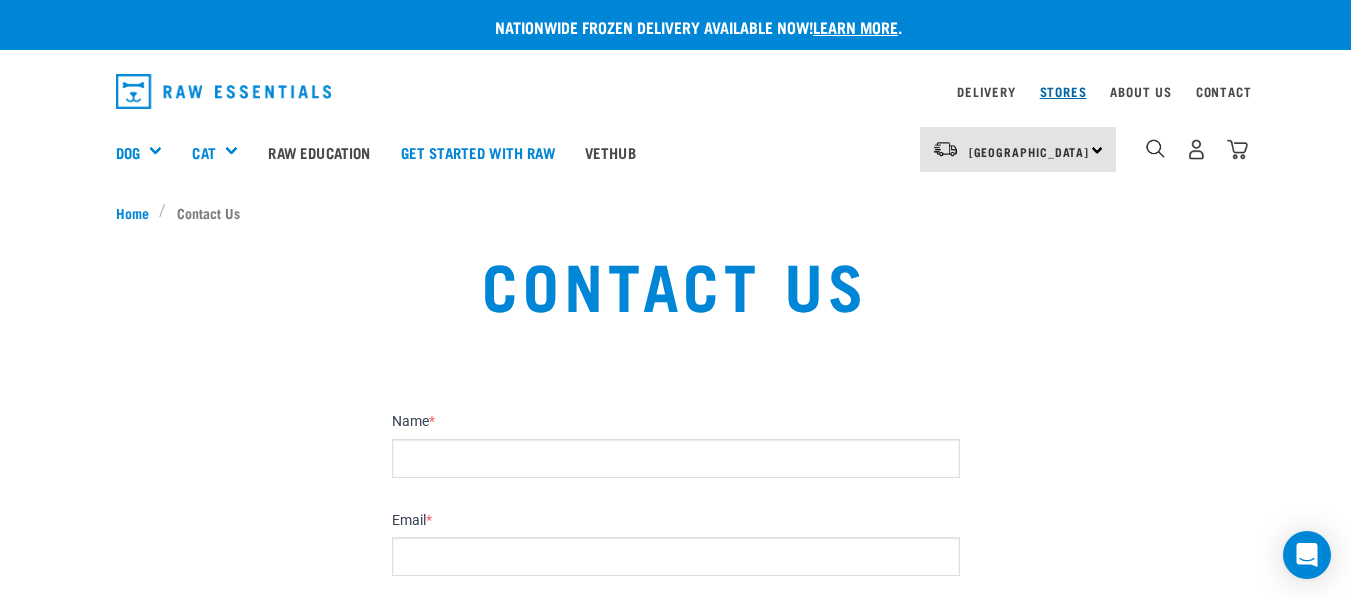 click on "Stores" at bounding box center (1063, 91) 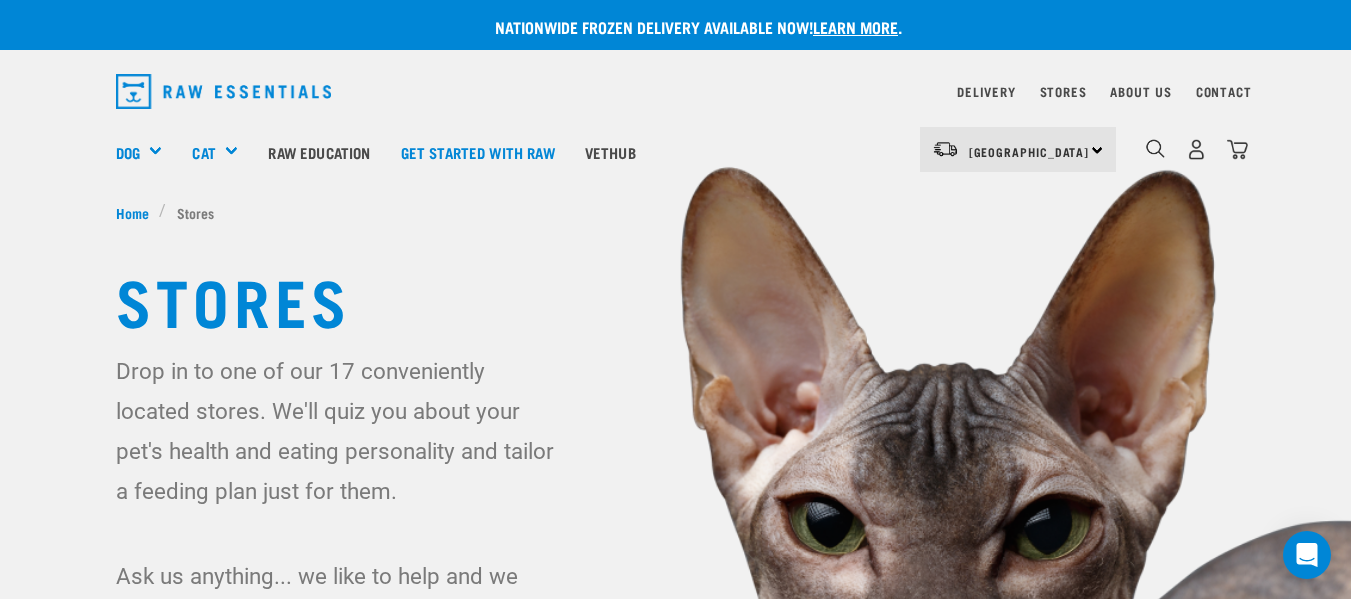scroll, scrollTop: 0, scrollLeft: 0, axis: both 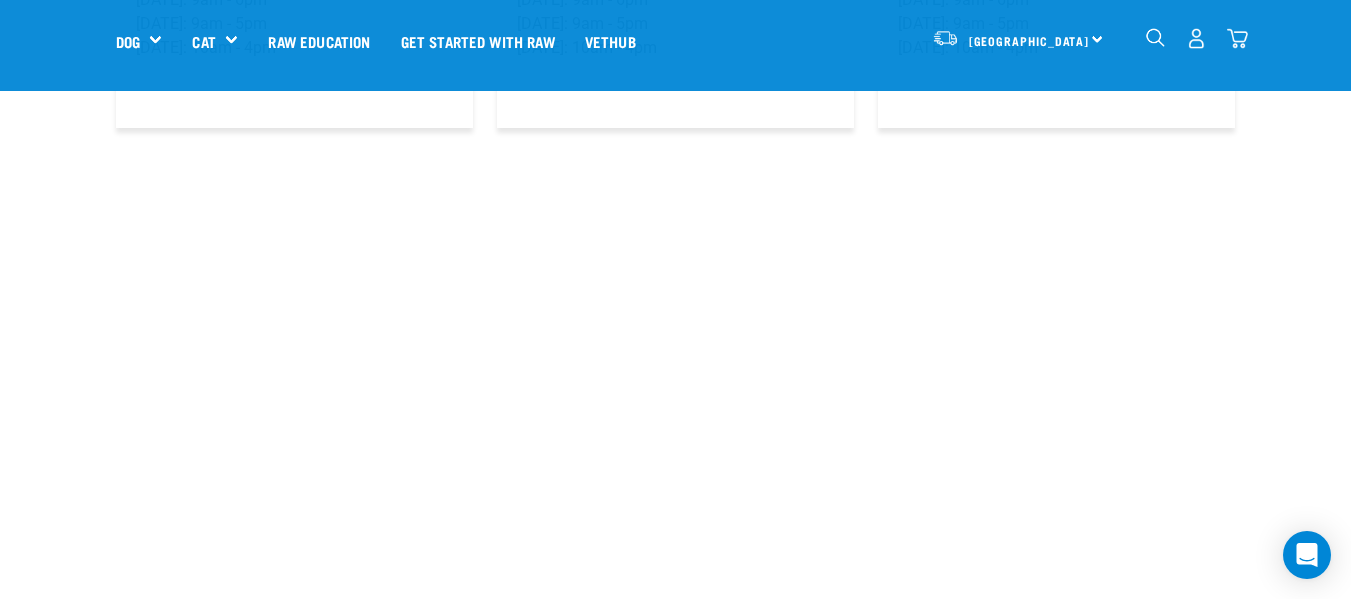 click at bounding box center [1155, 37] 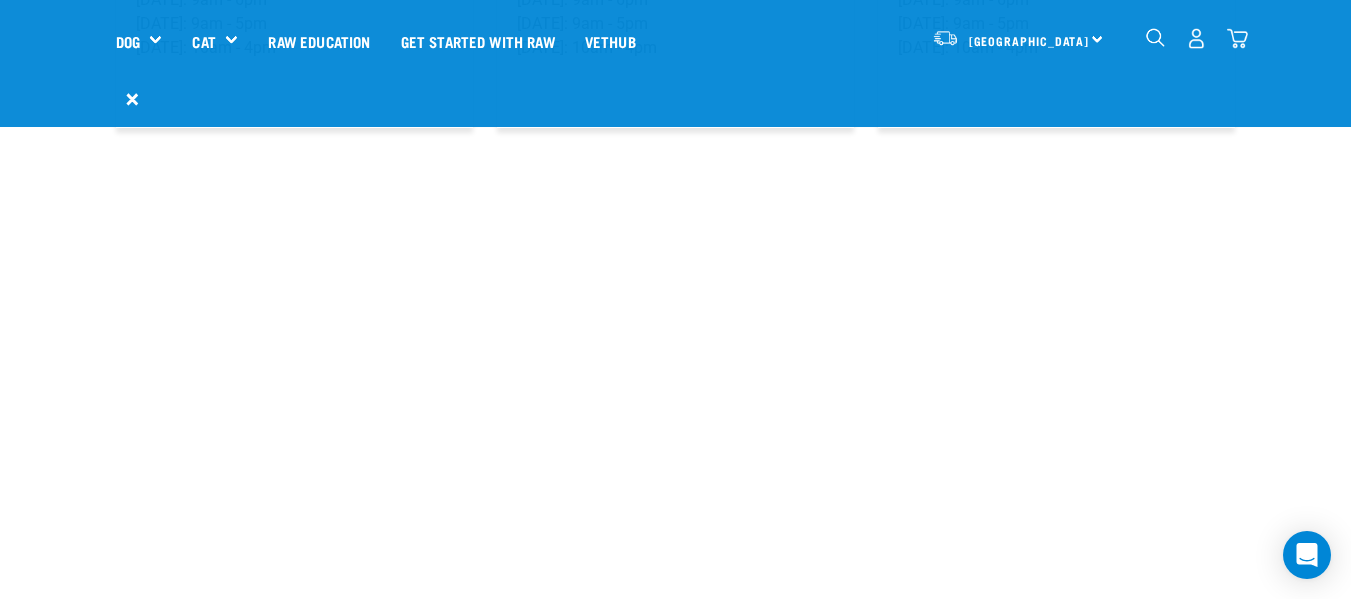 click at bounding box center [1155, 37] 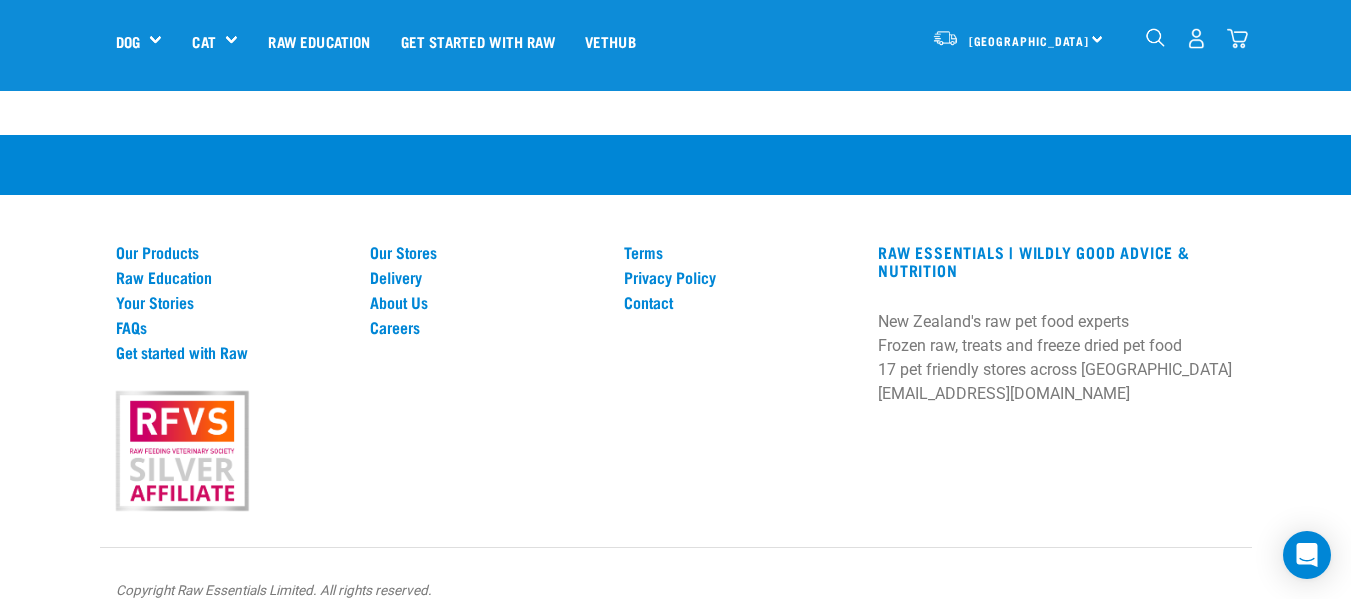 scroll, scrollTop: 4026, scrollLeft: 0, axis: vertical 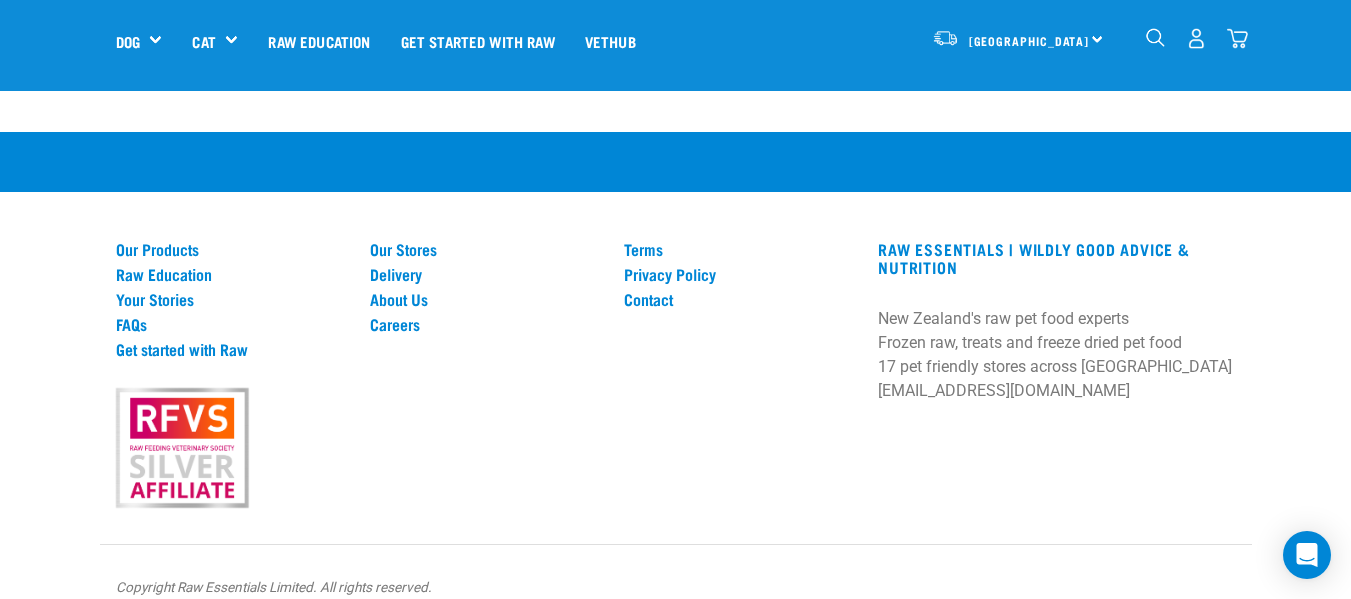click on "South Island
North Island
South Island
Dog
Shop all dog
Treats 2" at bounding box center [675, 41] 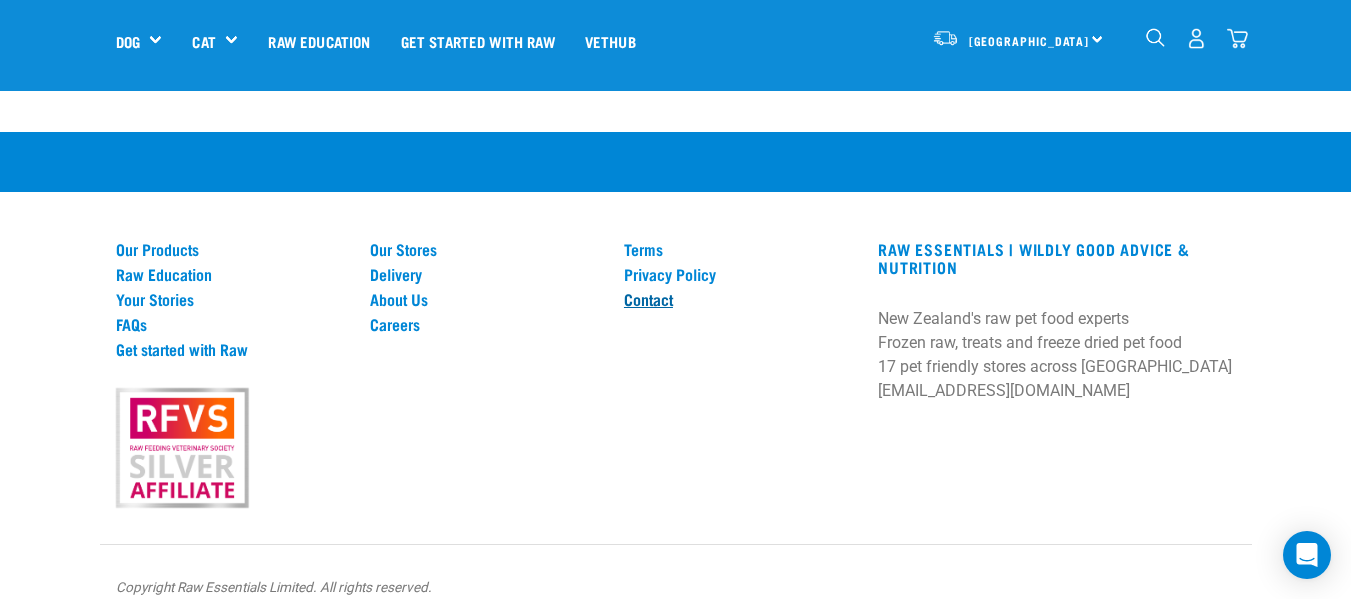 click on "Contact" at bounding box center (739, 299) 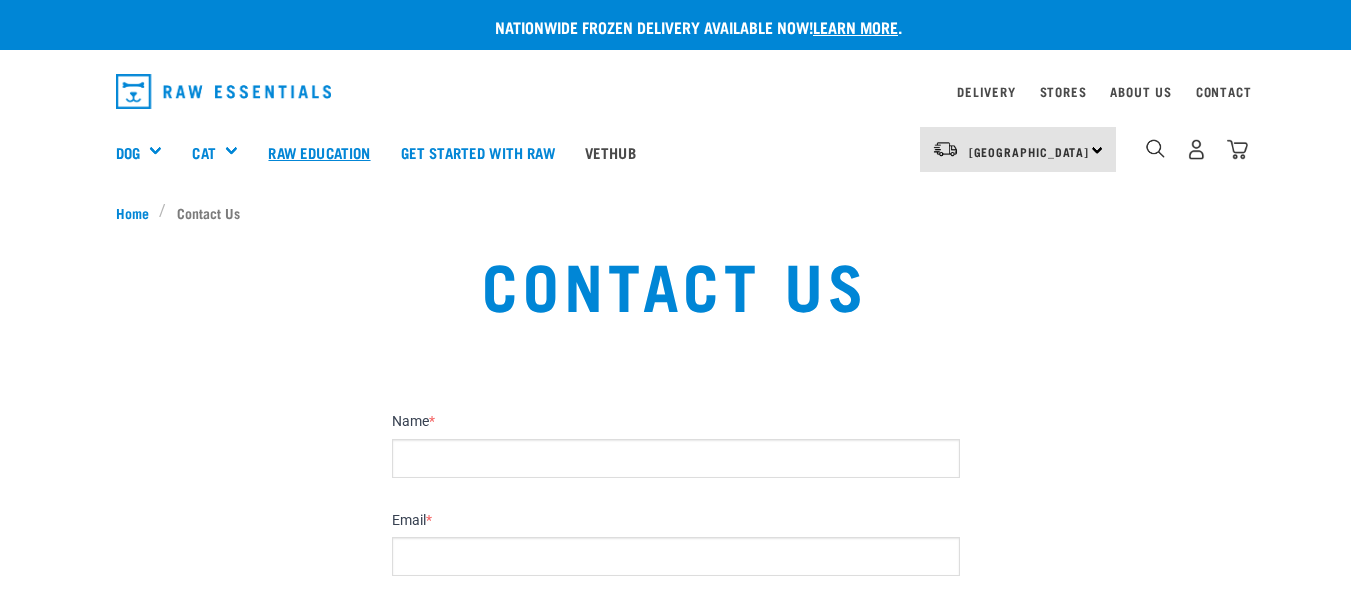 scroll, scrollTop: 0, scrollLeft: 0, axis: both 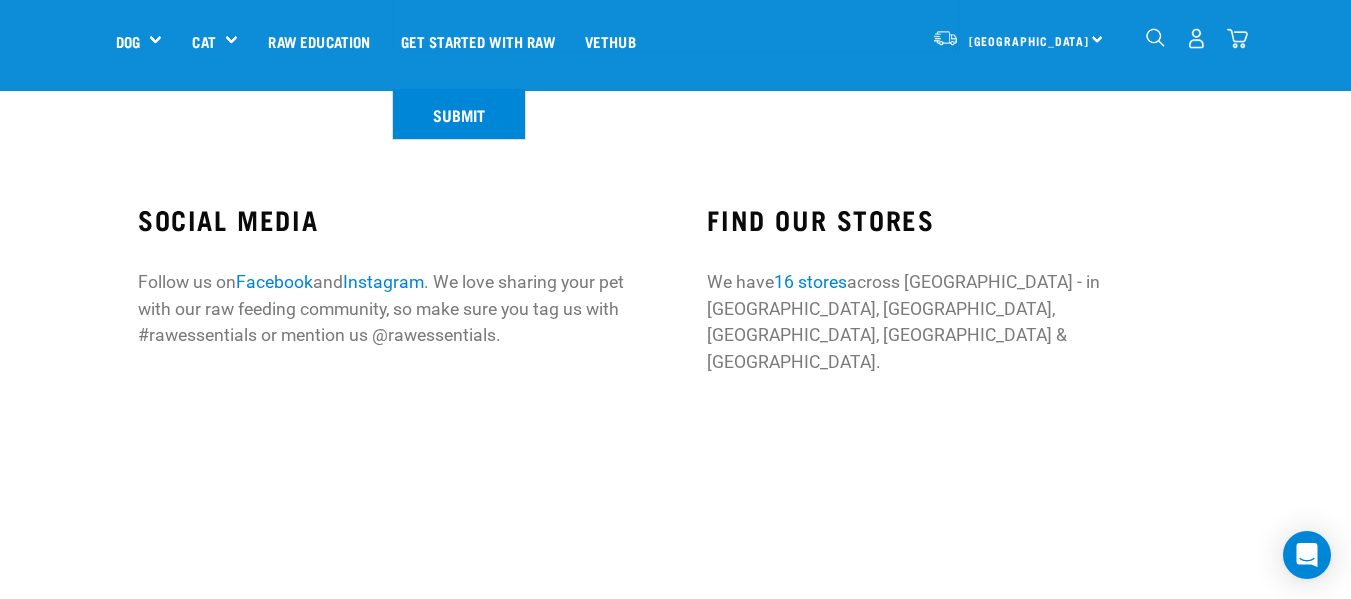 click on "We have  16 stores  across [GEOGRAPHIC_DATA] - in [GEOGRAPHIC_DATA], [GEOGRAPHIC_DATA], [GEOGRAPHIC_DATA], [GEOGRAPHIC_DATA] & [GEOGRAPHIC_DATA]." at bounding box center (960, 322) 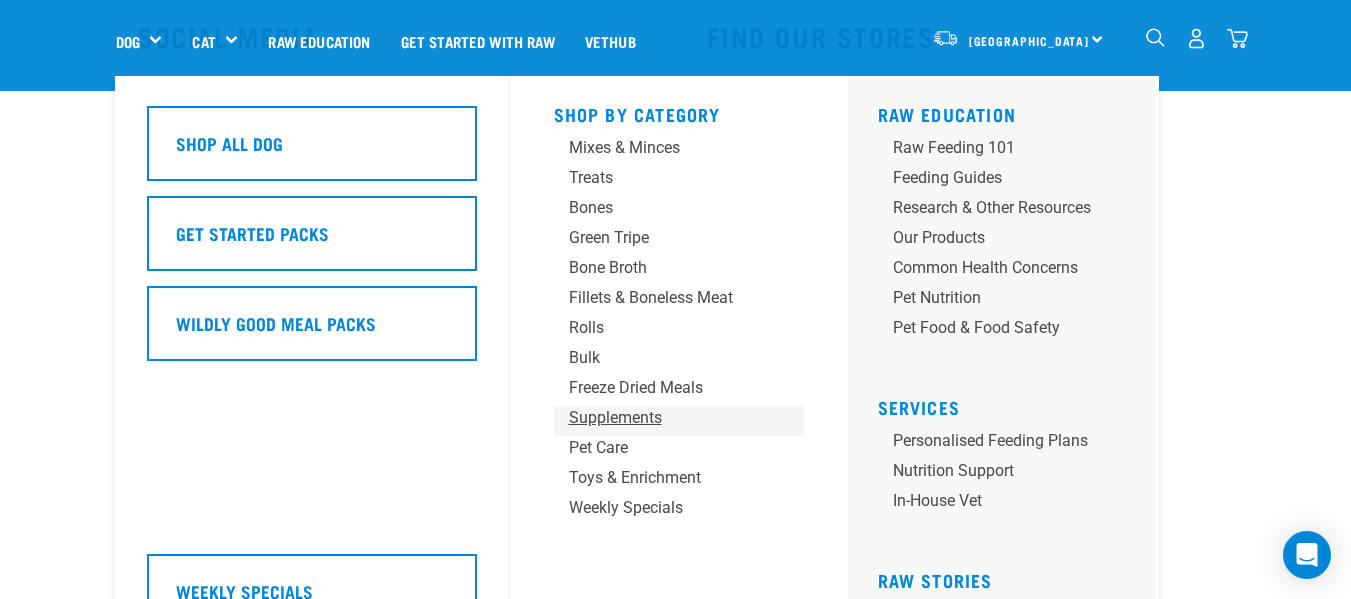 scroll, scrollTop: 729, scrollLeft: 0, axis: vertical 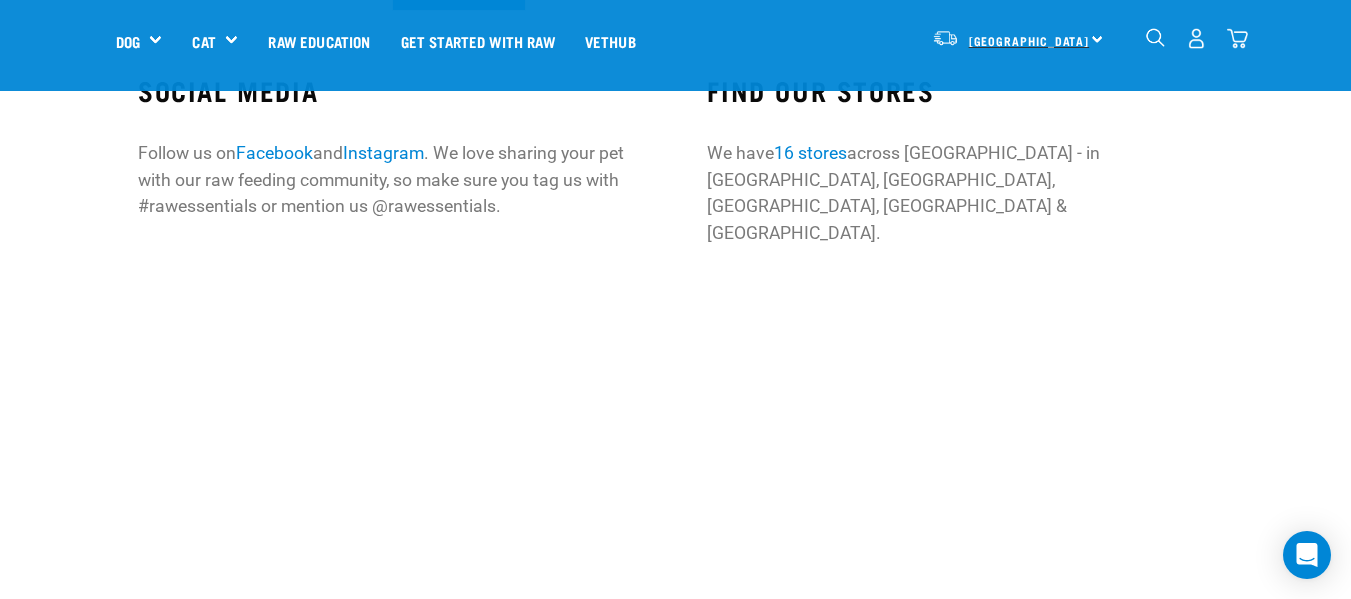 click on "[GEOGRAPHIC_DATA]" at bounding box center [1029, 40] 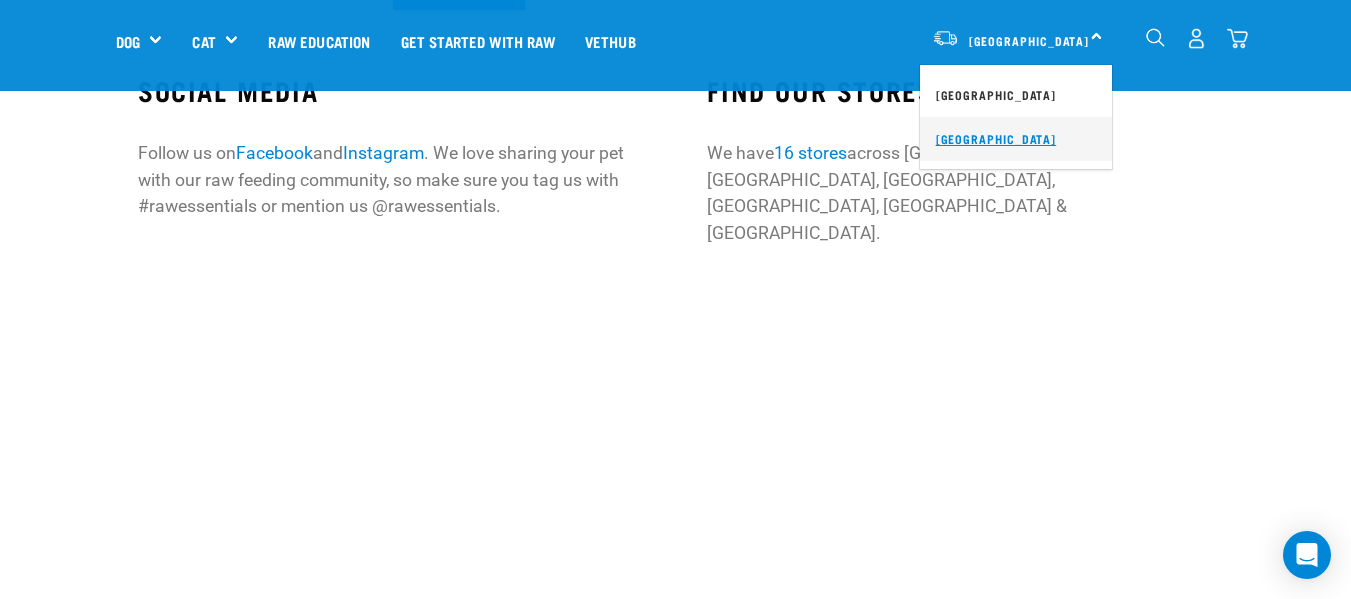 click on "[GEOGRAPHIC_DATA]" at bounding box center (1016, 139) 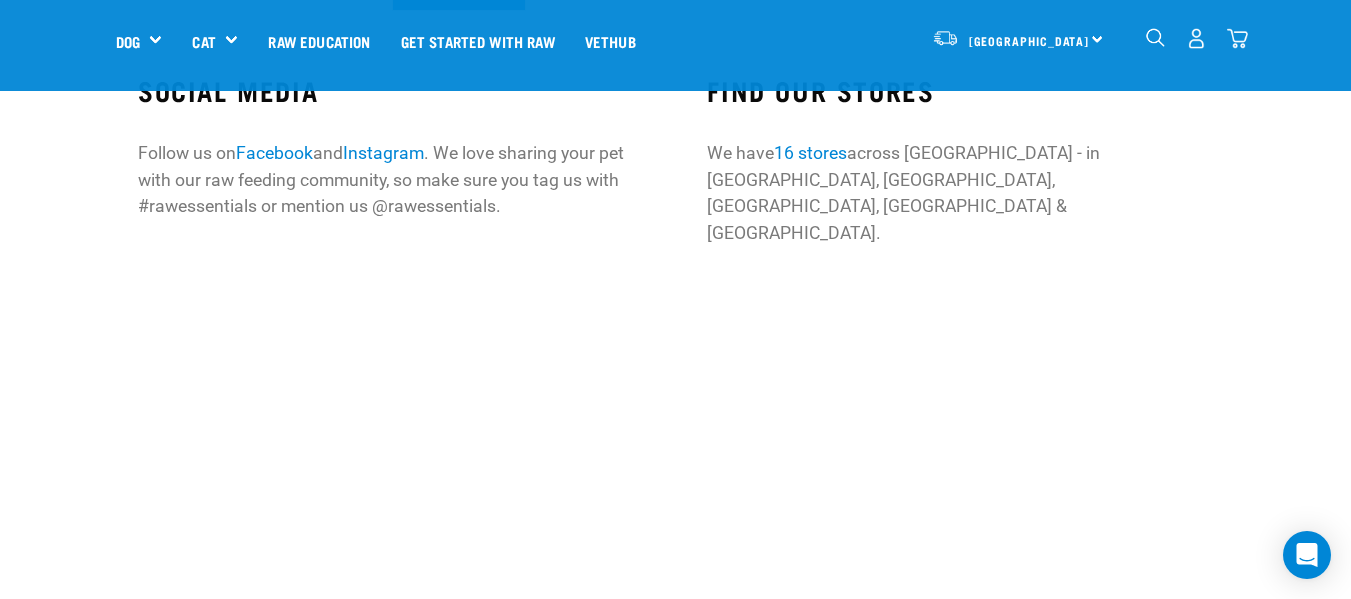 click on "[GEOGRAPHIC_DATA]
[GEOGRAPHIC_DATA]" at bounding box center (1018, 38) 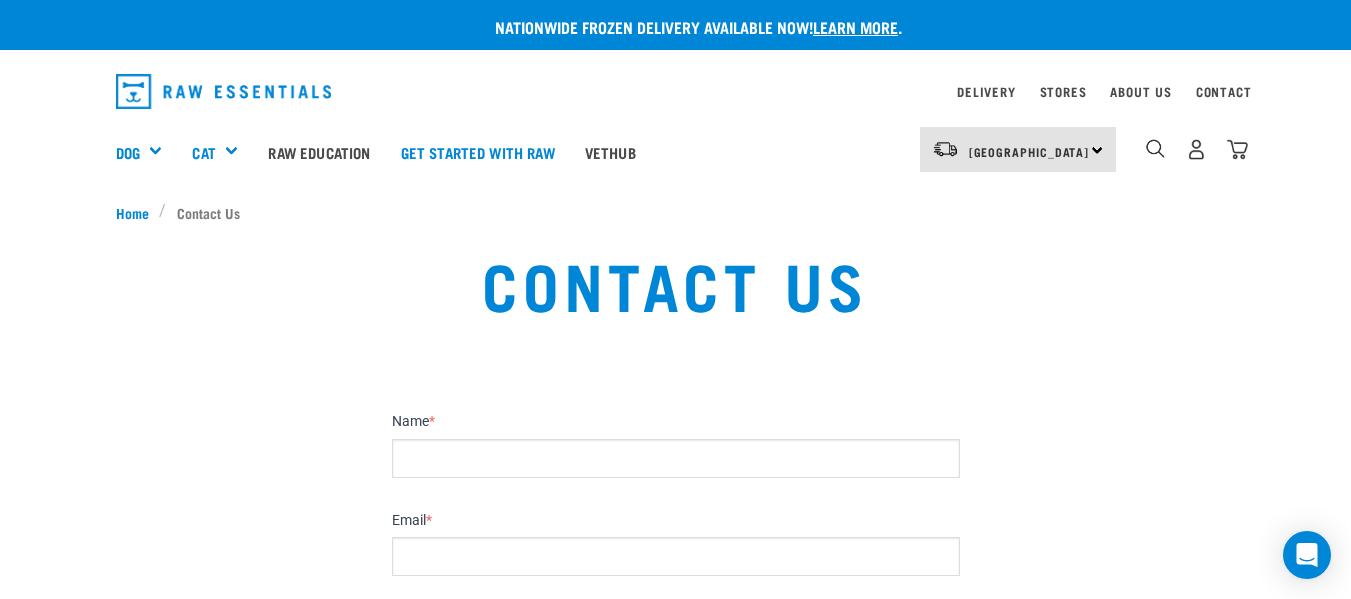 scroll, scrollTop: 729, scrollLeft: 0, axis: vertical 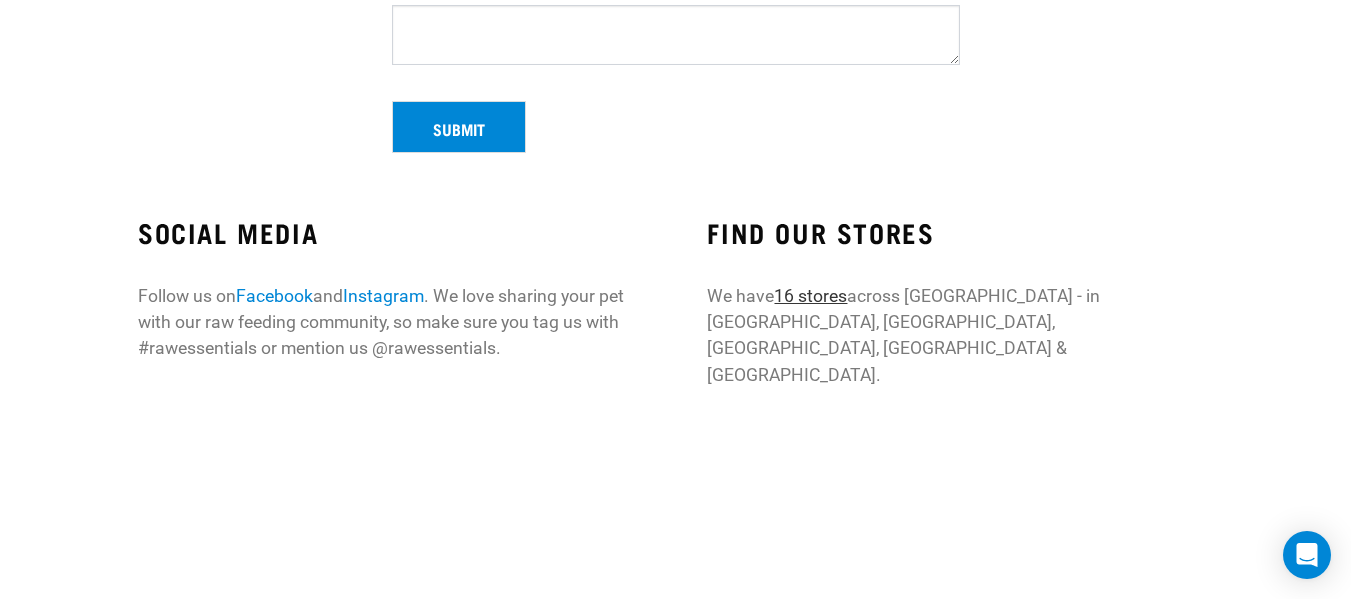 click on "16 stores" at bounding box center (810, 296) 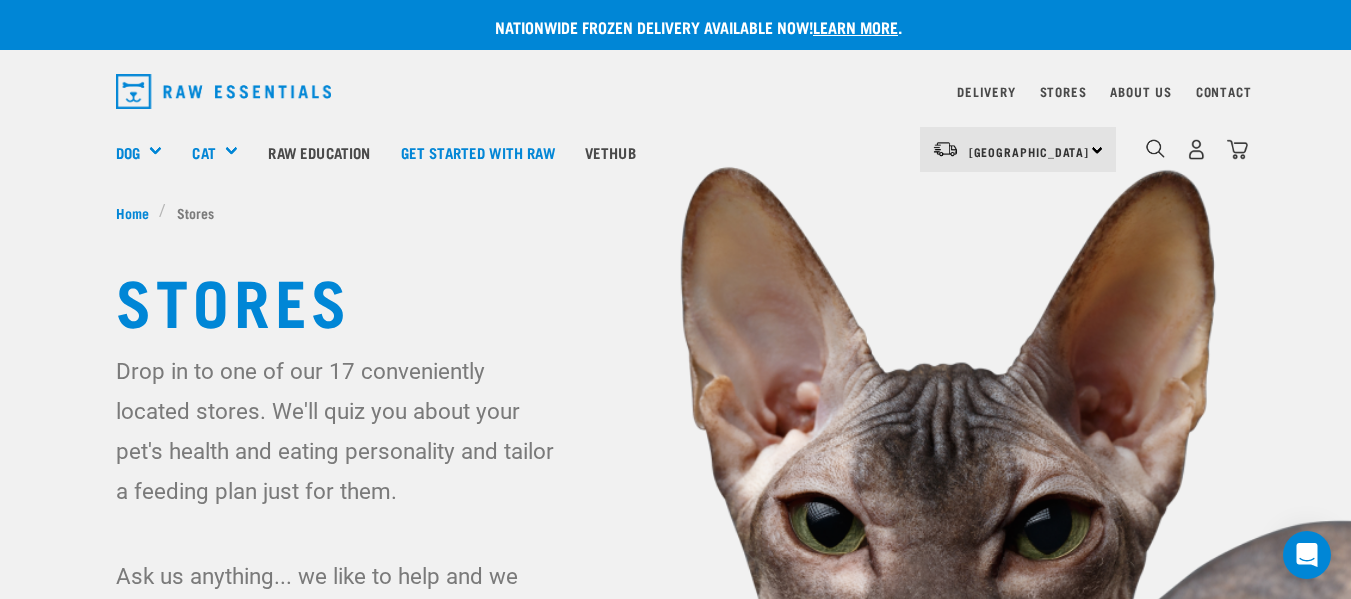 scroll, scrollTop: 0, scrollLeft: 0, axis: both 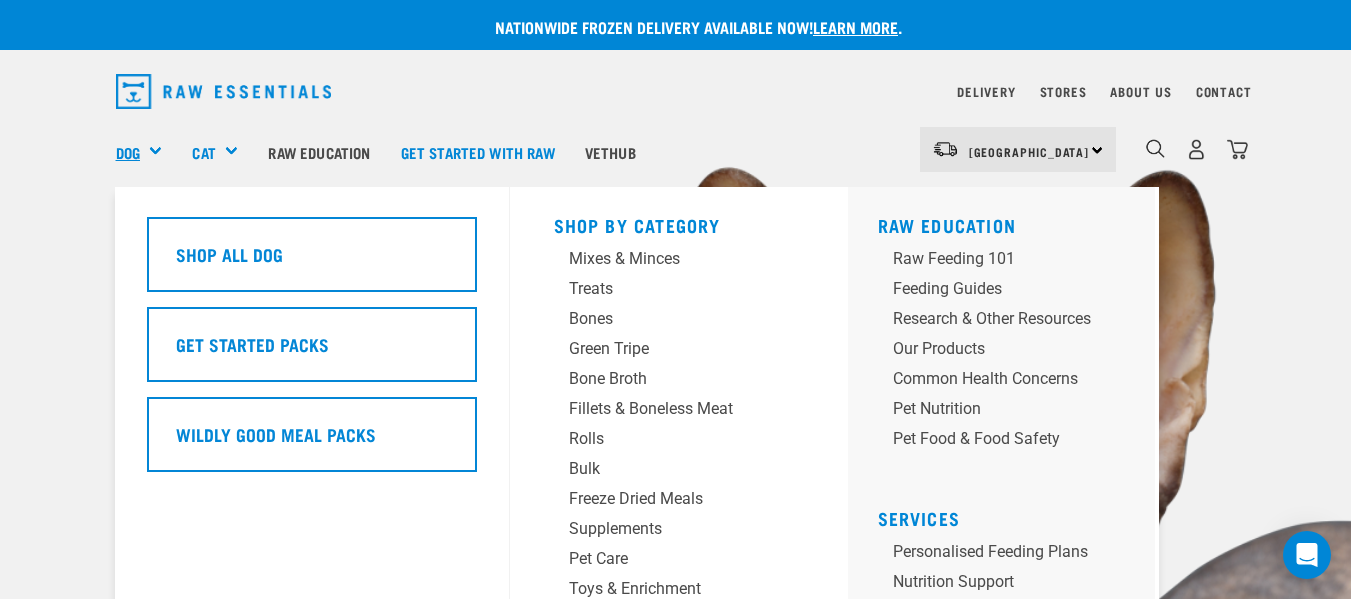 click on "Dog" at bounding box center [128, 152] 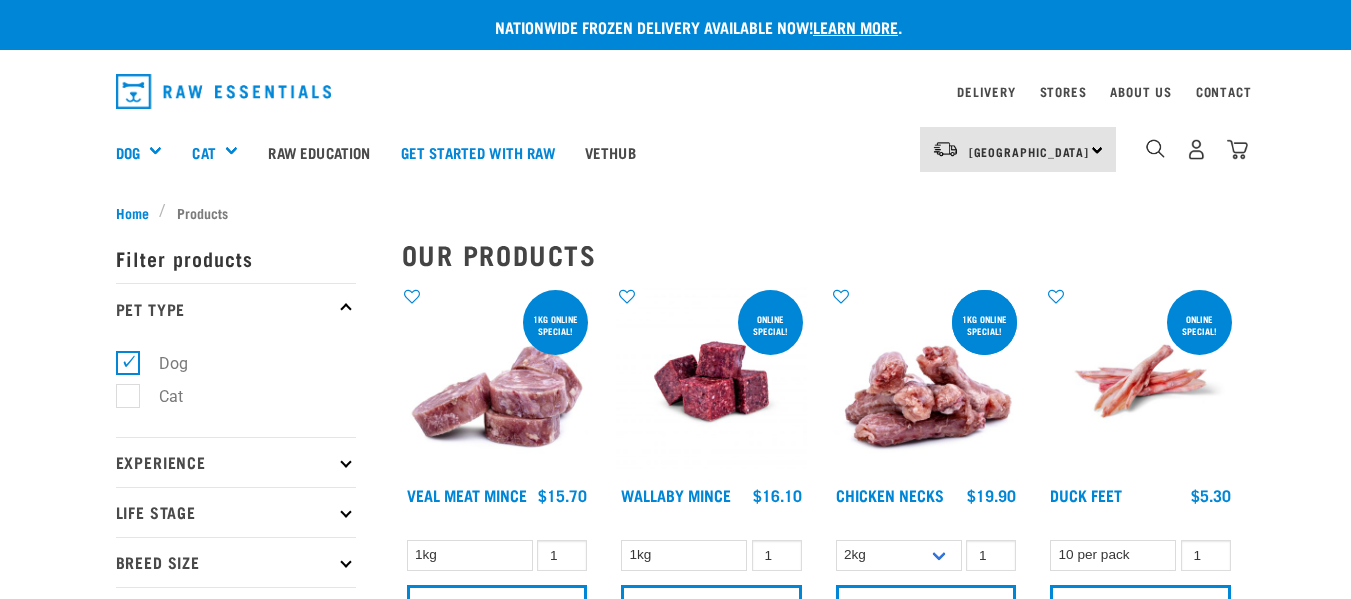 scroll, scrollTop: 0, scrollLeft: 0, axis: both 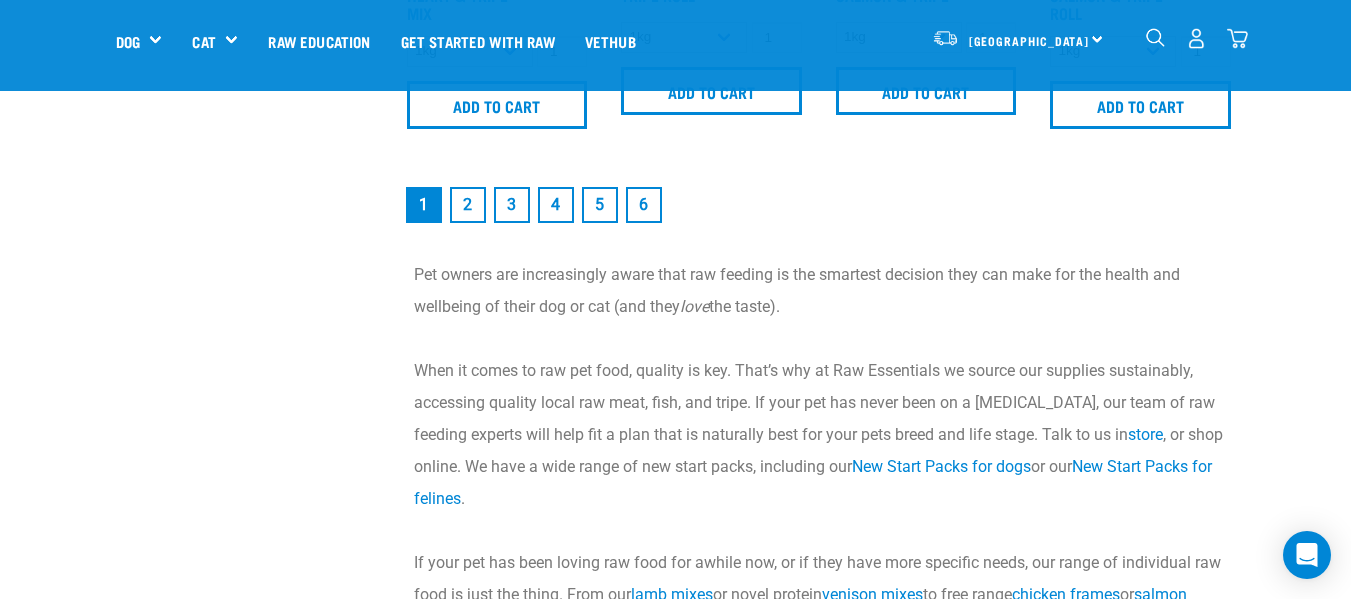 click on "2" at bounding box center (468, 205) 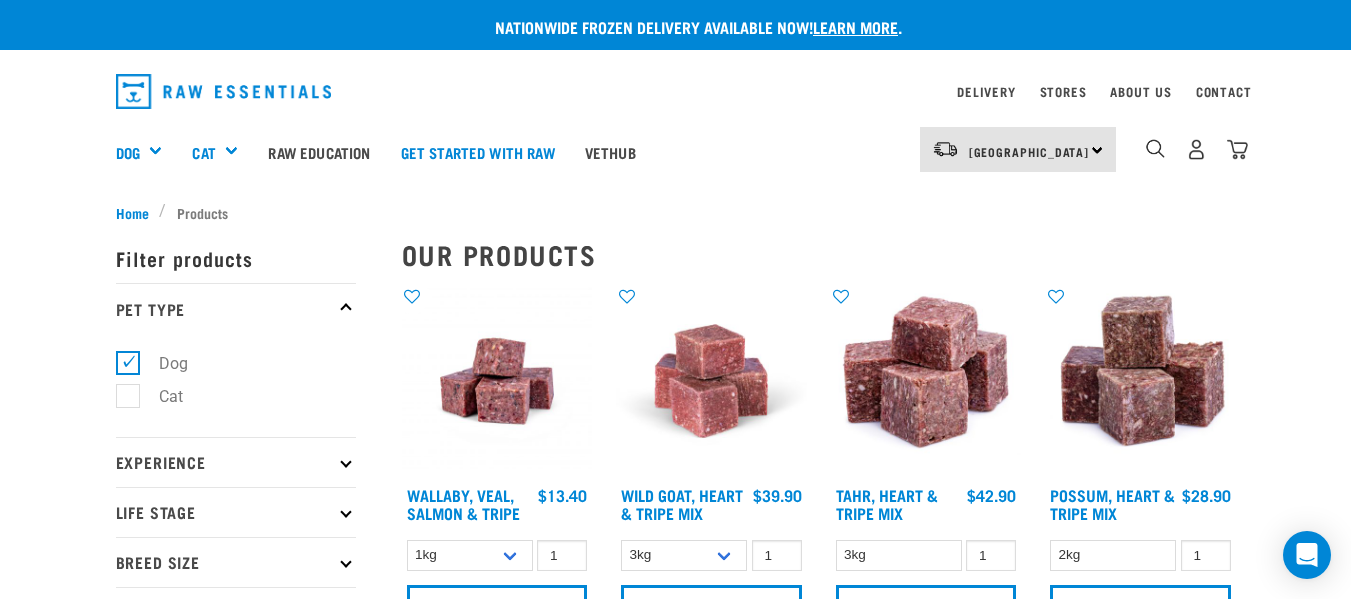 scroll, scrollTop: 0, scrollLeft: 0, axis: both 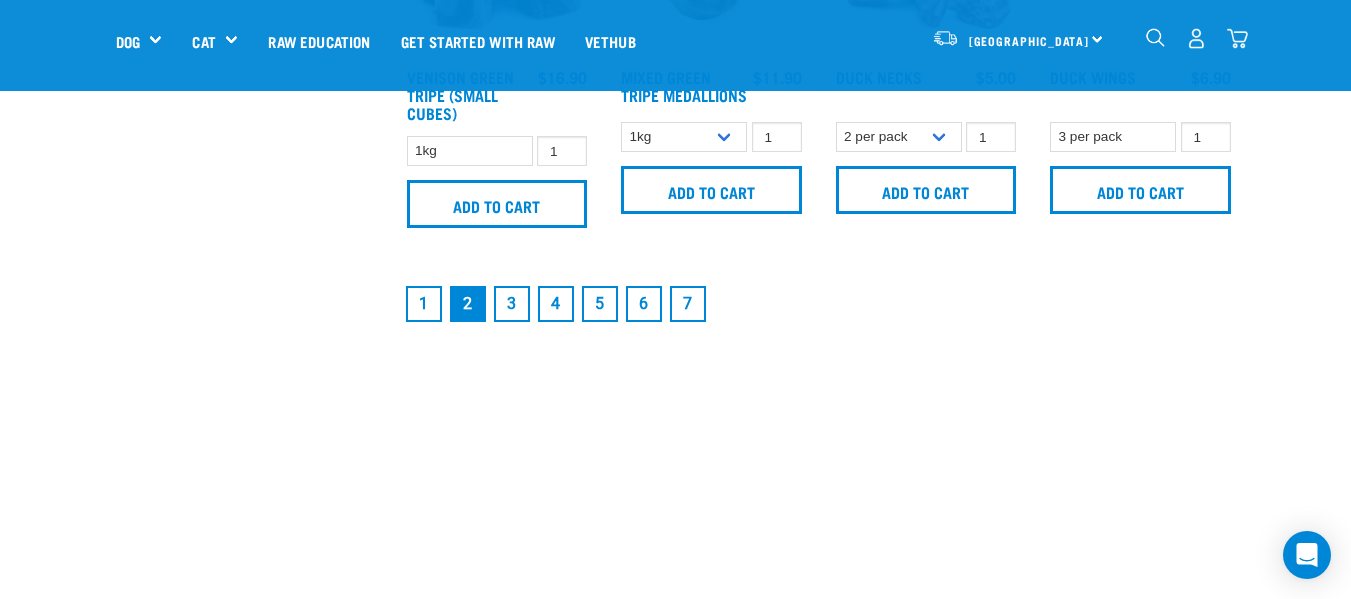click on "3" at bounding box center (512, 304) 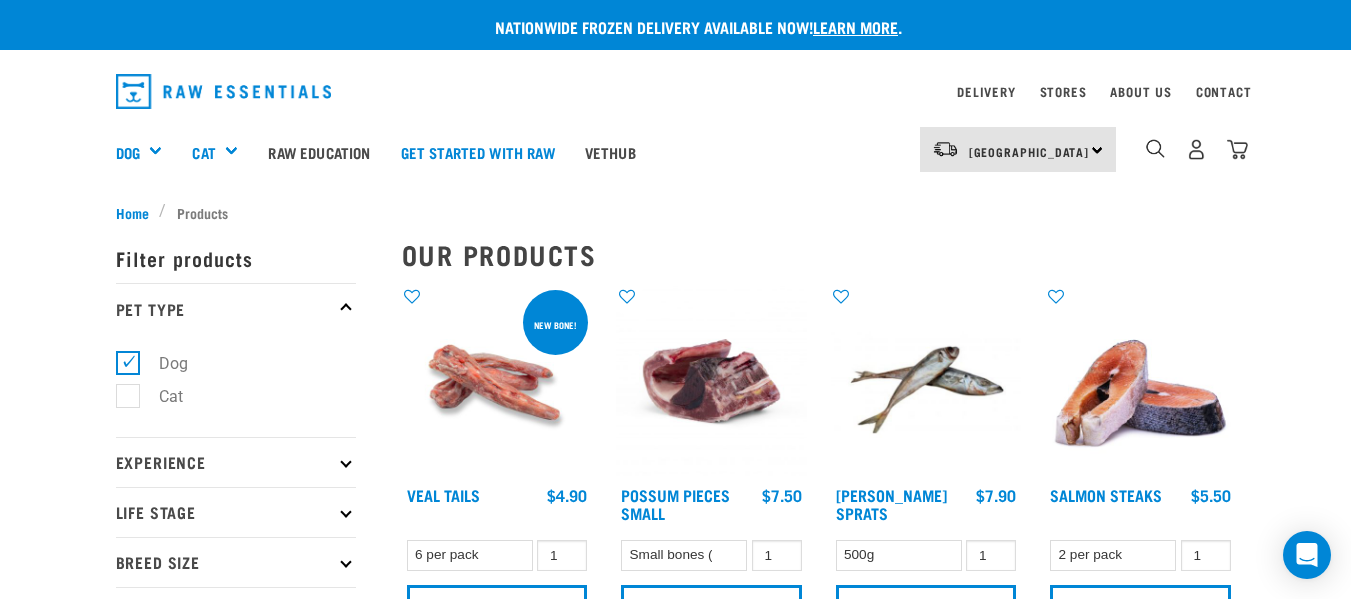 scroll, scrollTop: 0, scrollLeft: 0, axis: both 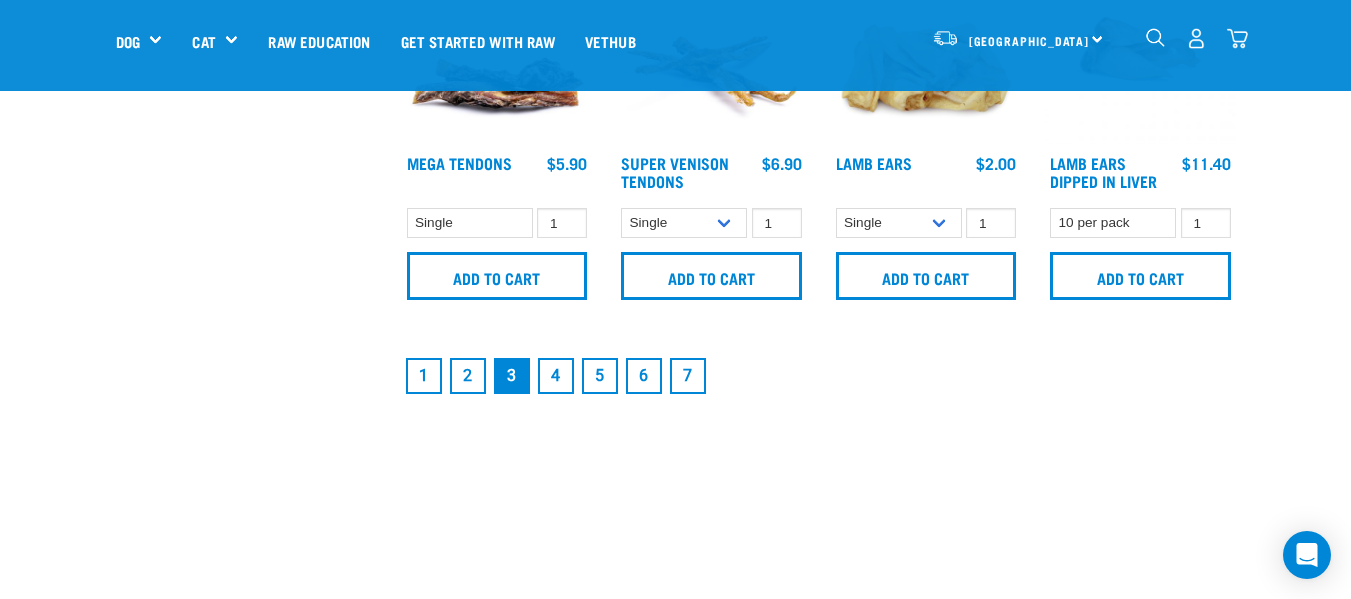 click on "4" at bounding box center (556, 376) 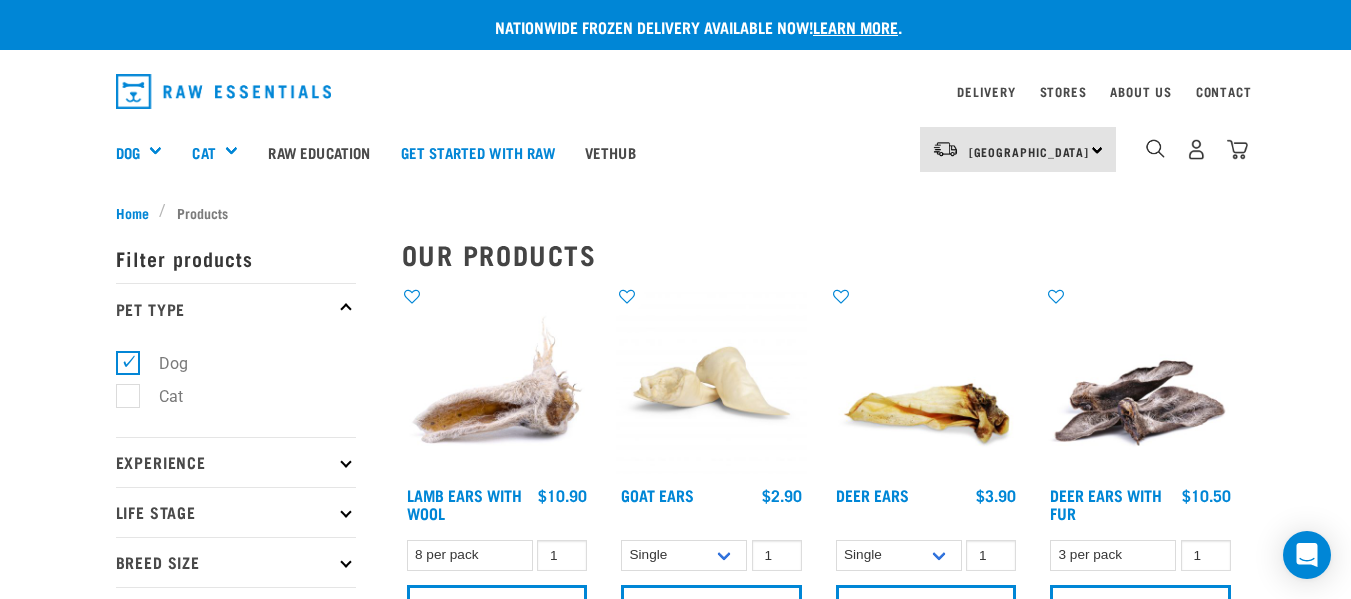 scroll, scrollTop: 0, scrollLeft: 0, axis: both 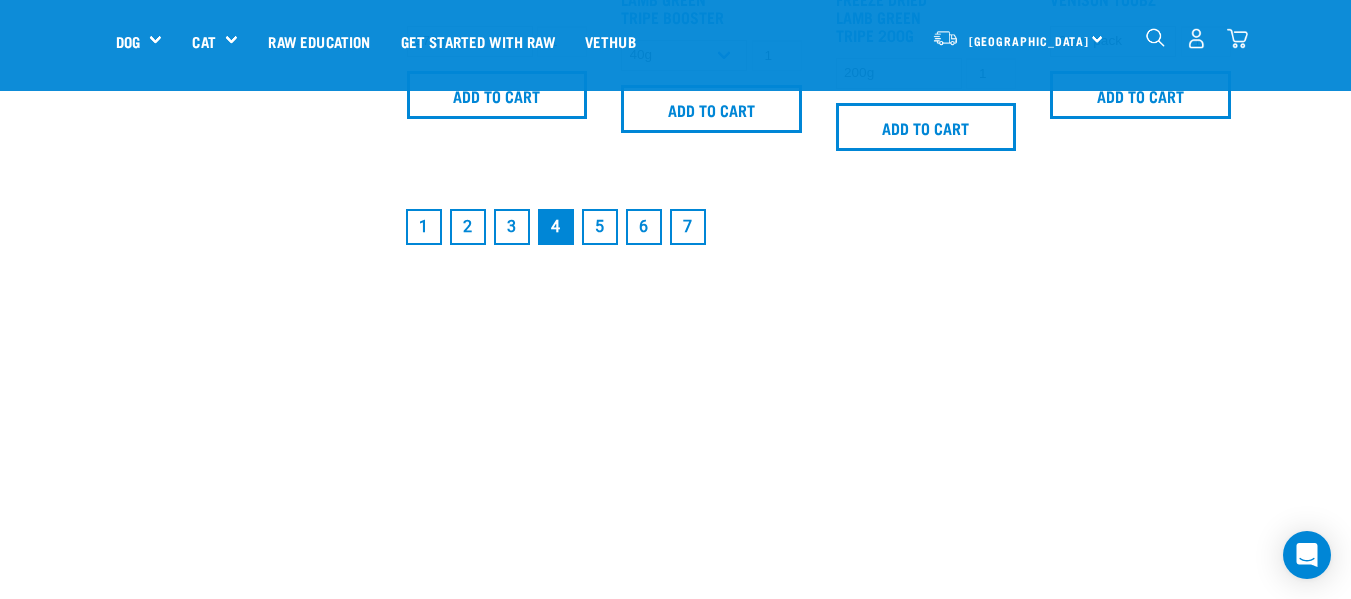 click on "5" at bounding box center [600, 227] 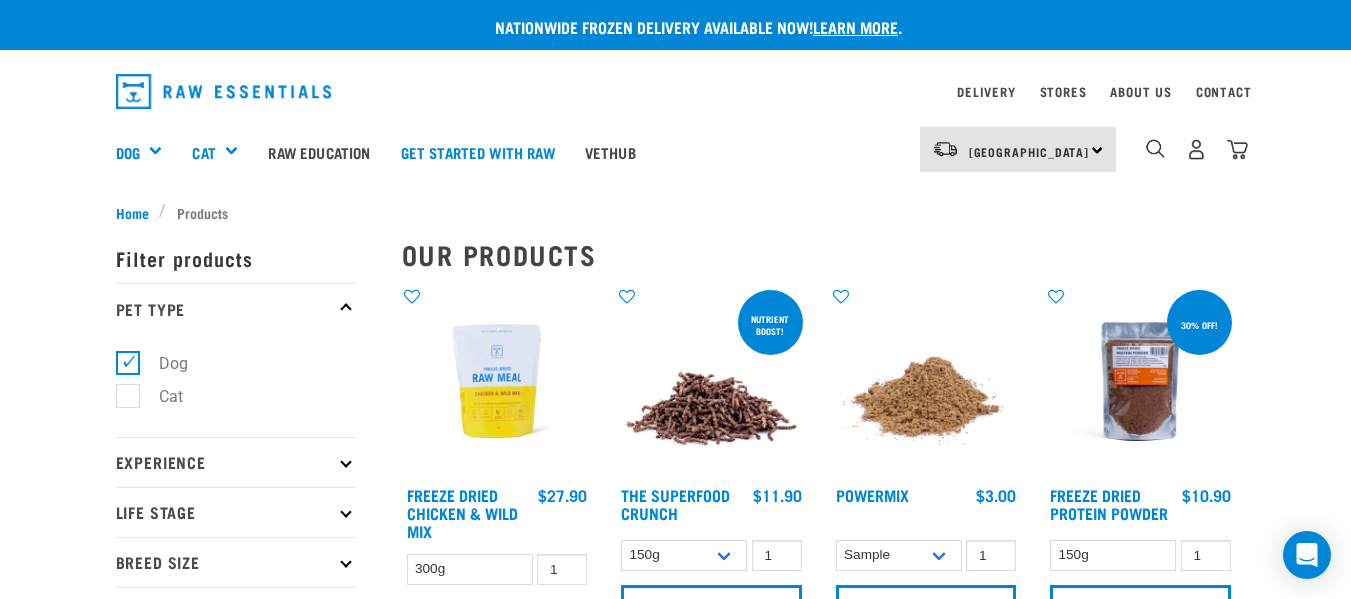 scroll, scrollTop: 0, scrollLeft: 0, axis: both 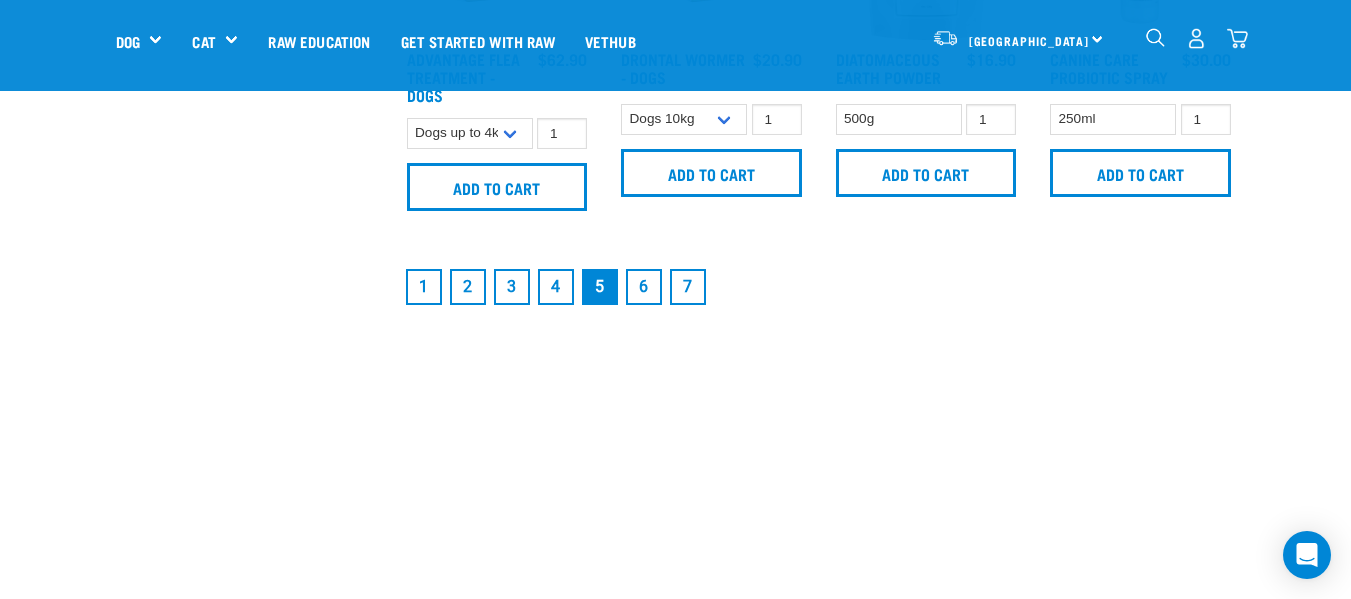 click on "6" at bounding box center (644, 287) 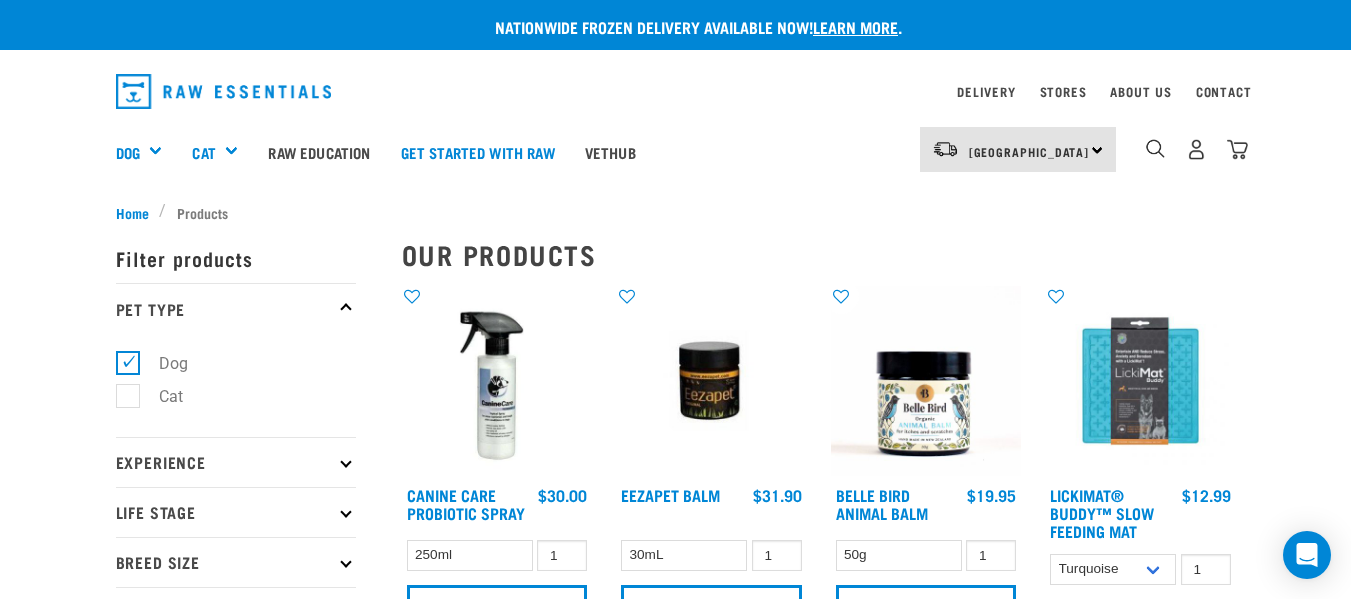 scroll, scrollTop: 0, scrollLeft: 0, axis: both 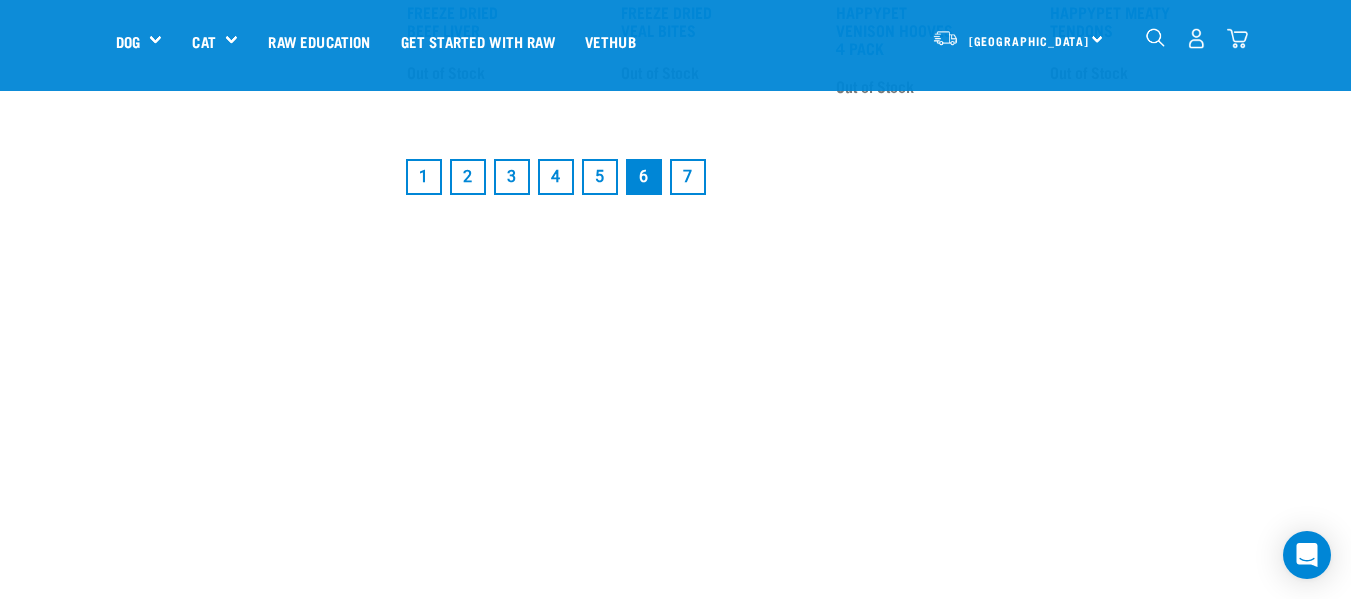 click on "7" at bounding box center (688, 177) 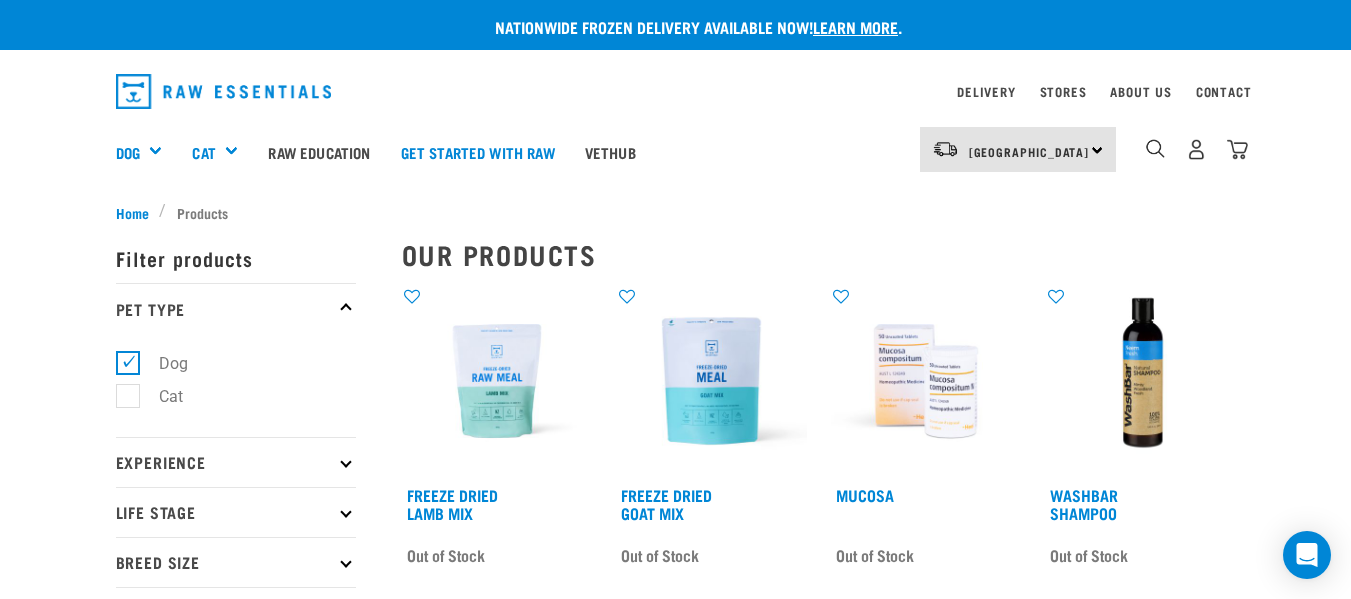 scroll, scrollTop: 0, scrollLeft: 0, axis: both 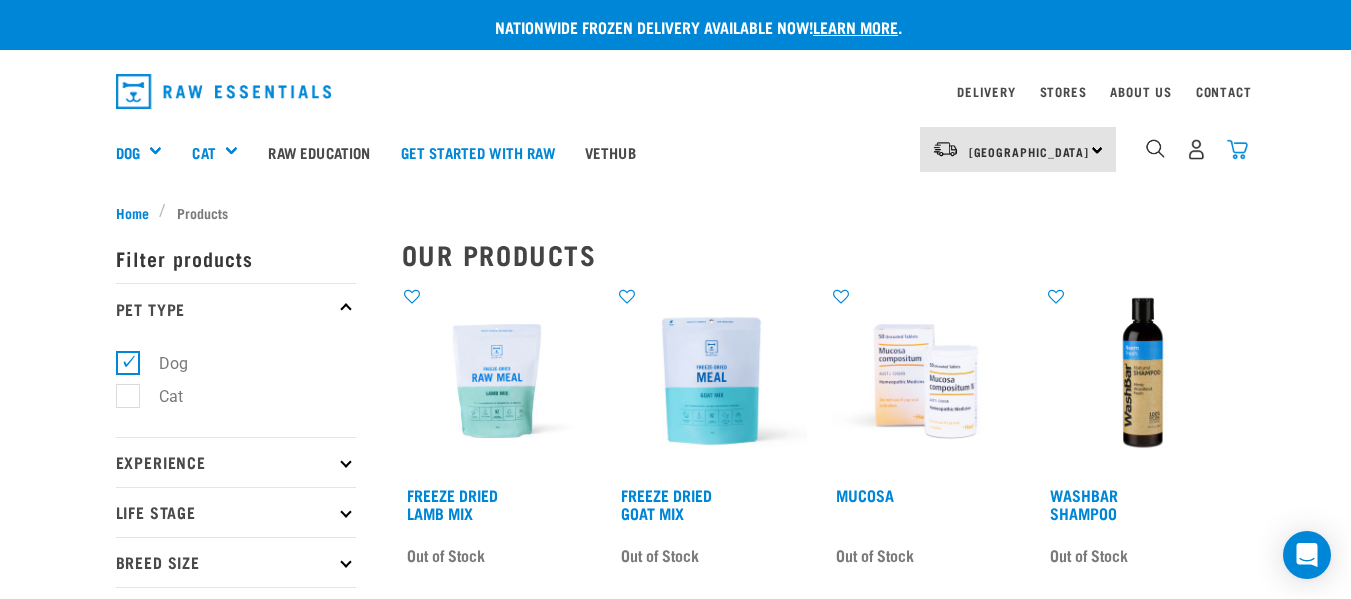 click at bounding box center (1237, 149) 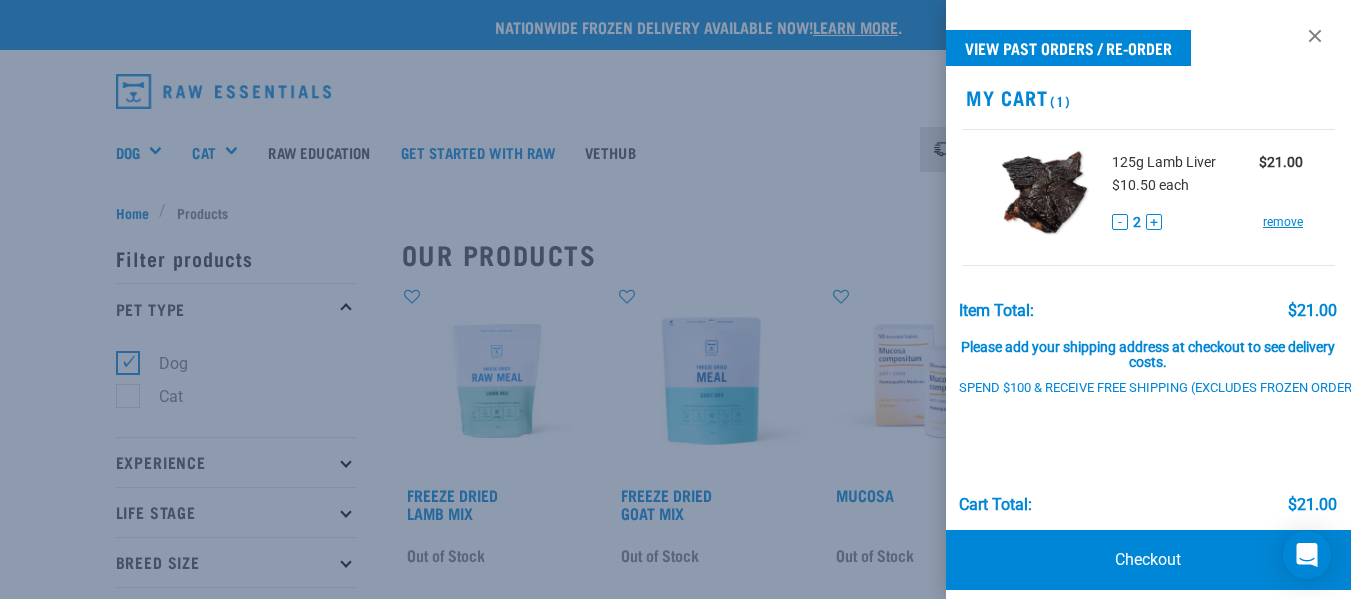 scroll, scrollTop: 30, scrollLeft: 0, axis: vertical 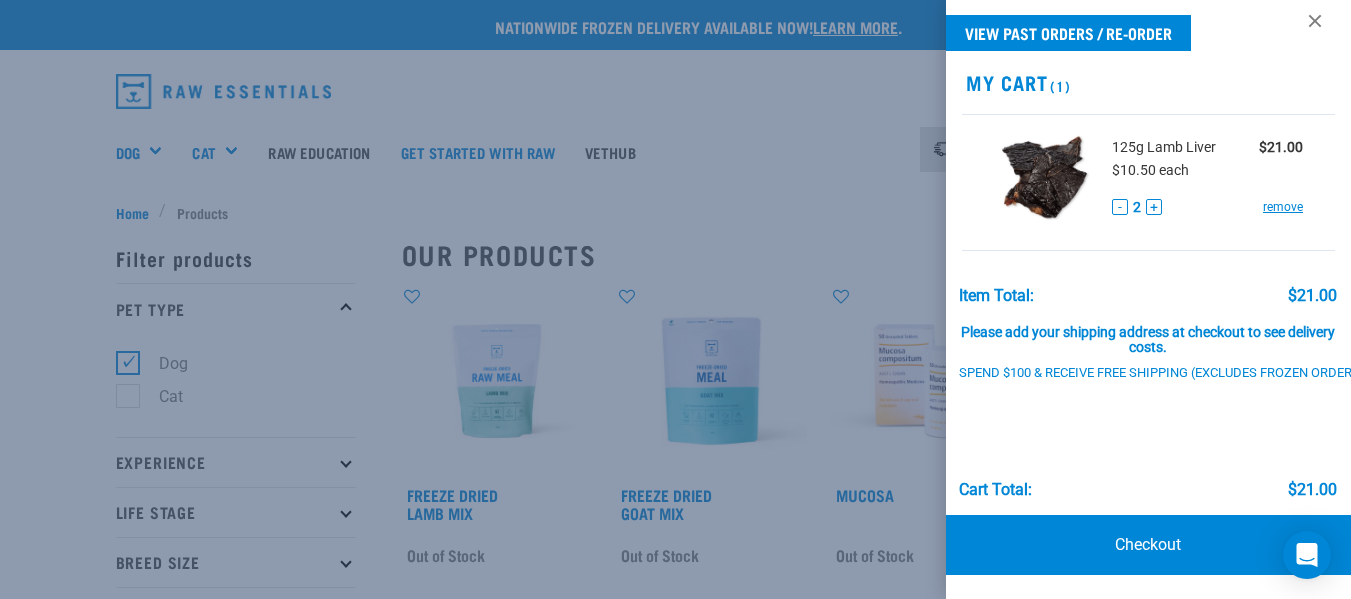 click at bounding box center (675, 299) 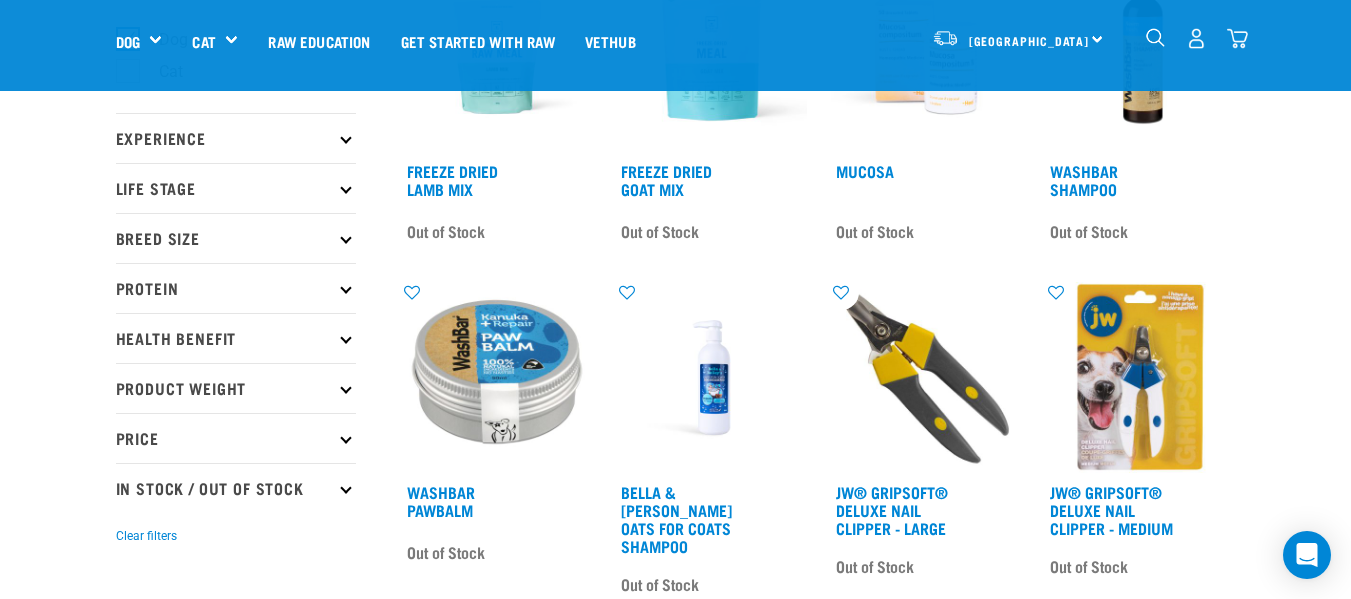 scroll, scrollTop: 200, scrollLeft: 0, axis: vertical 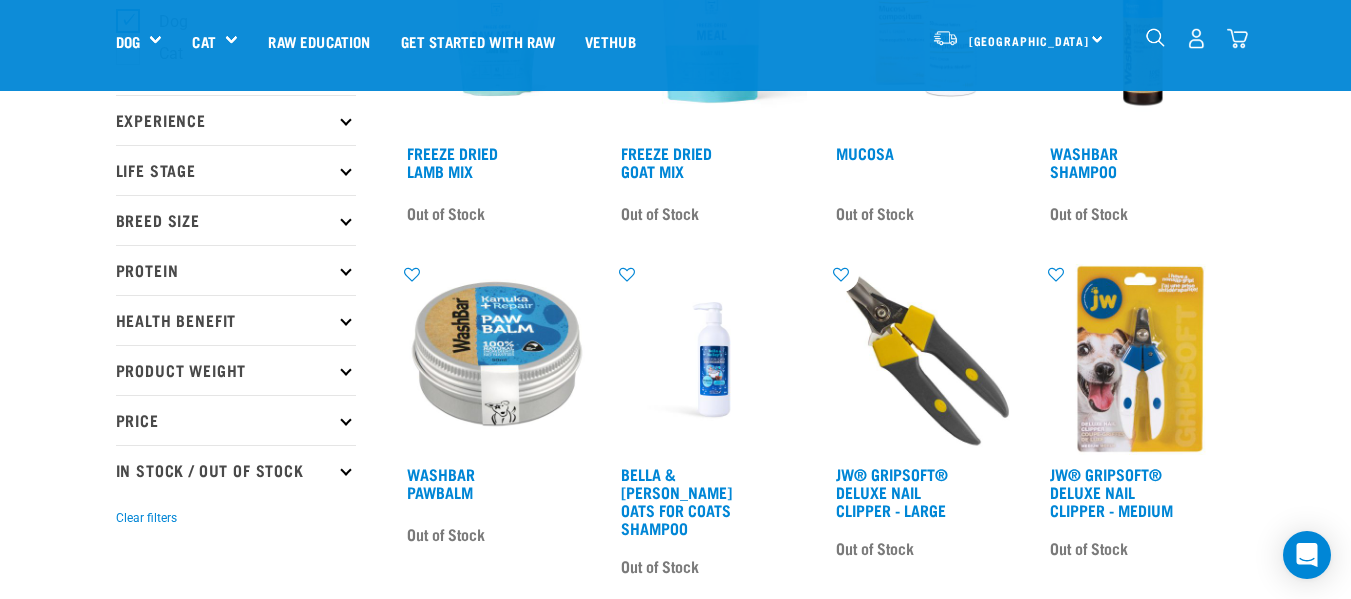 click at bounding box center [345, 469] 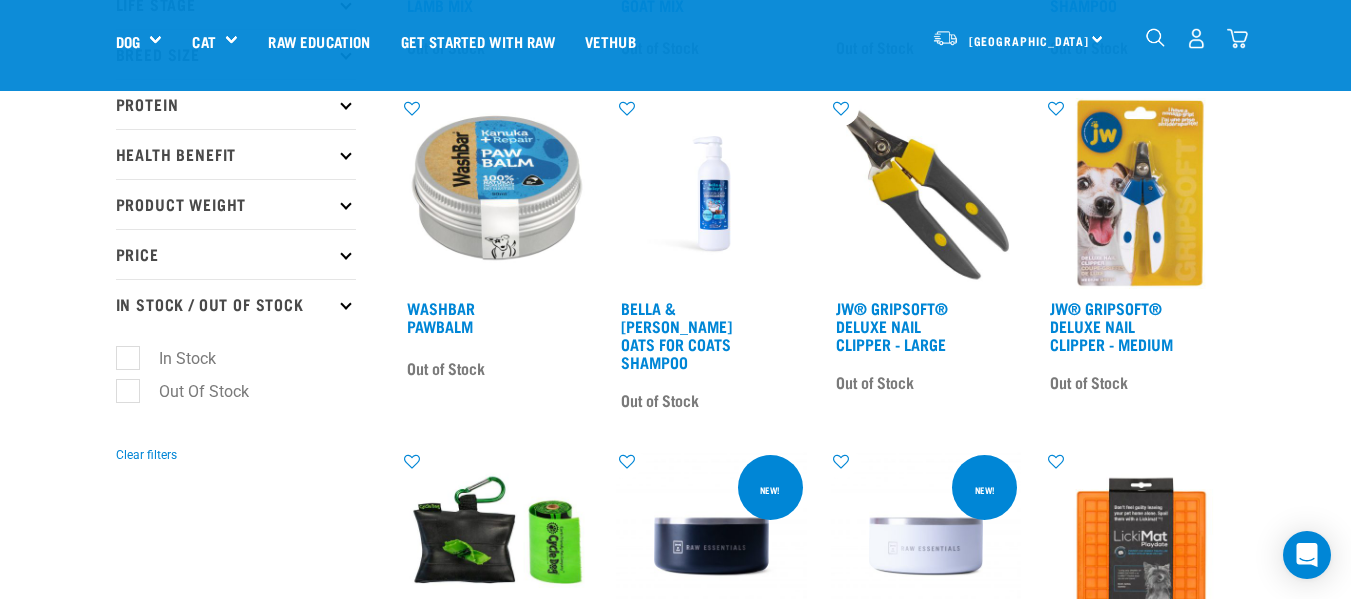 scroll, scrollTop: 400, scrollLeft: 0, axis: vertical 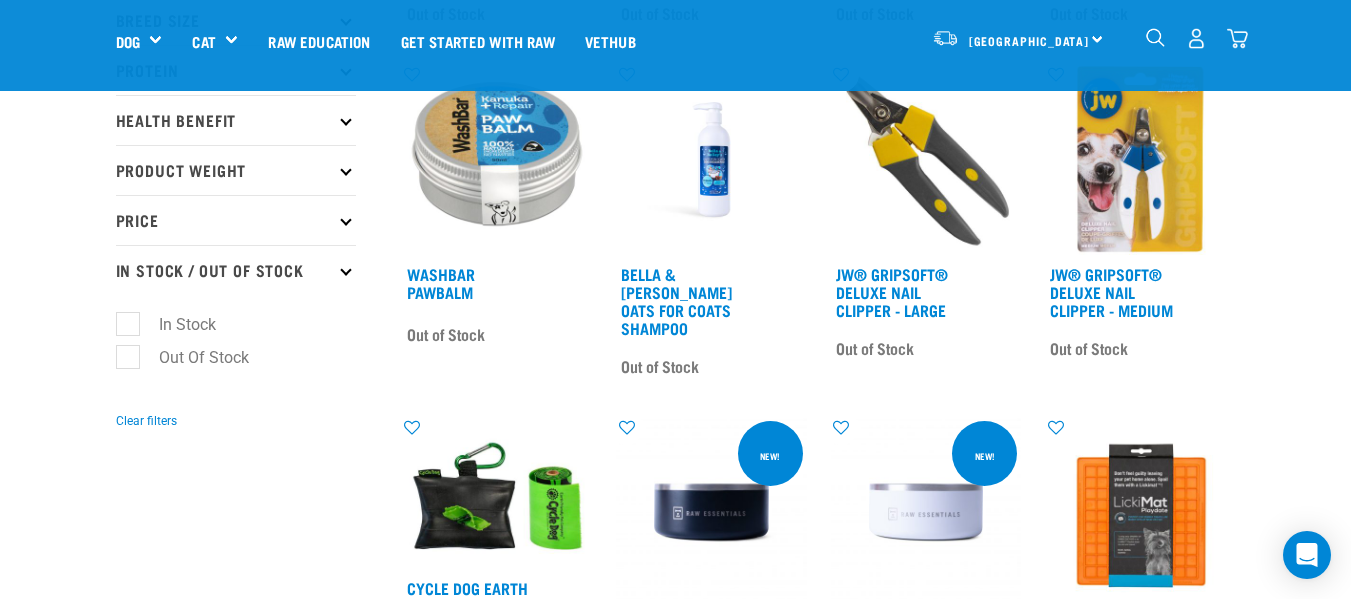 click on "Out Of Stock" at bounding box center [192, 357] 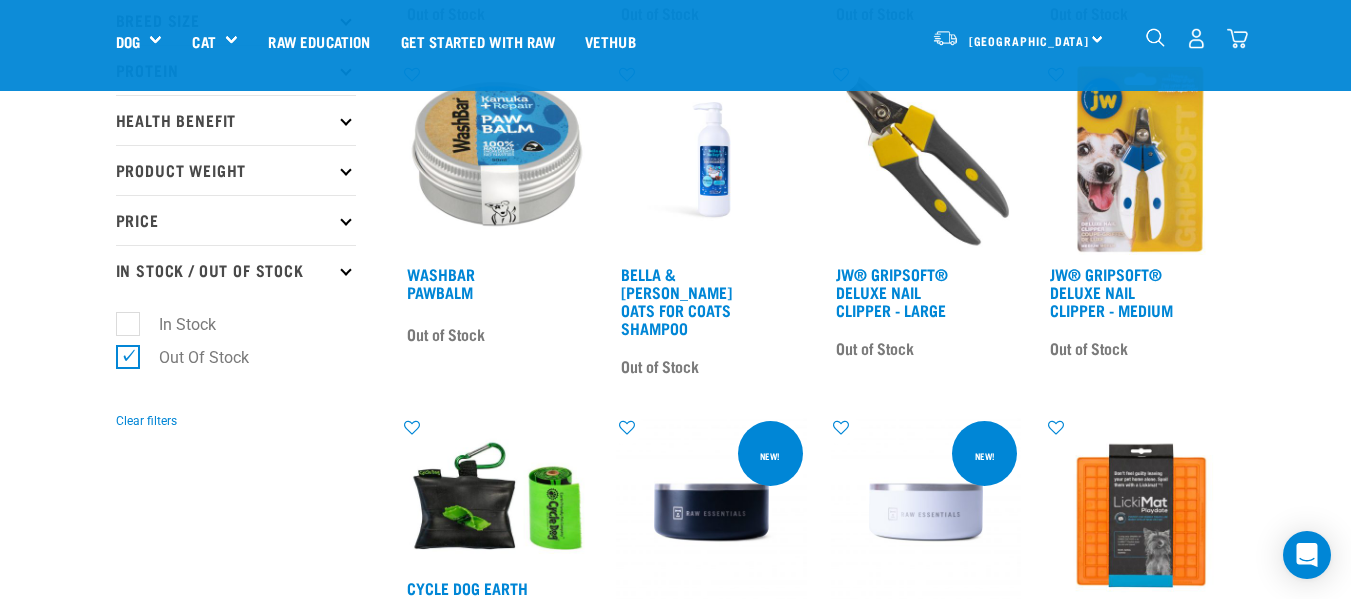 click on "Out Of Stock" at bounding box center (192, 357) 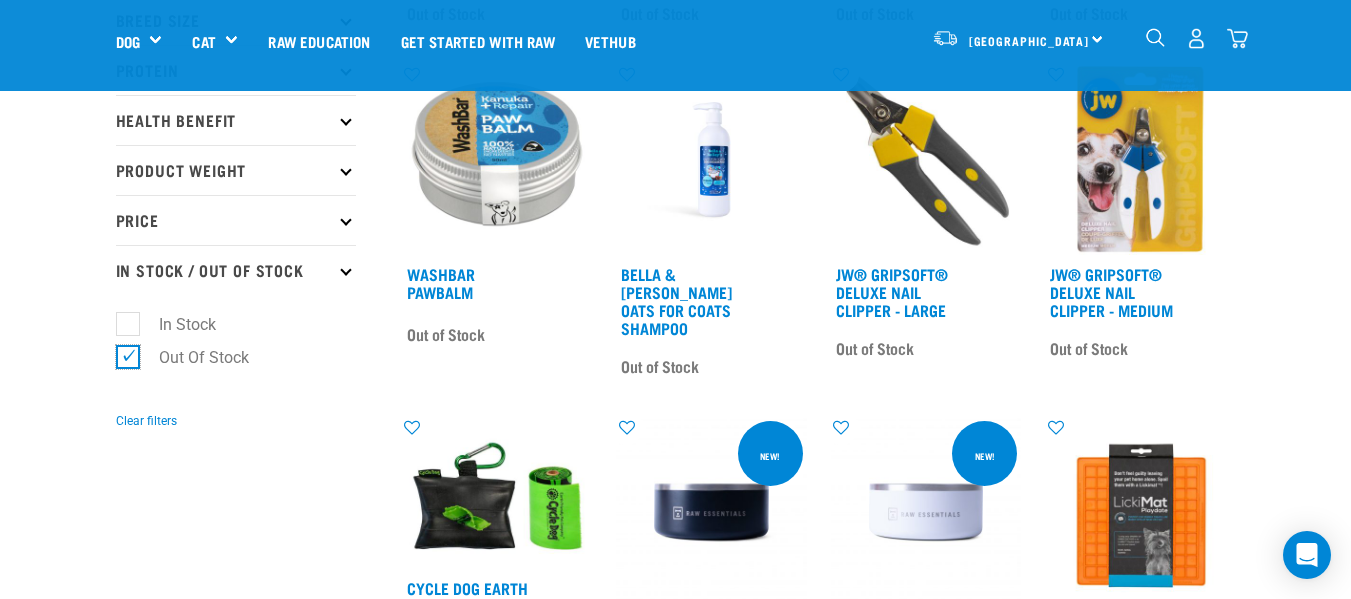 click on "Out Of Stock" at bounding box center [122, 353] 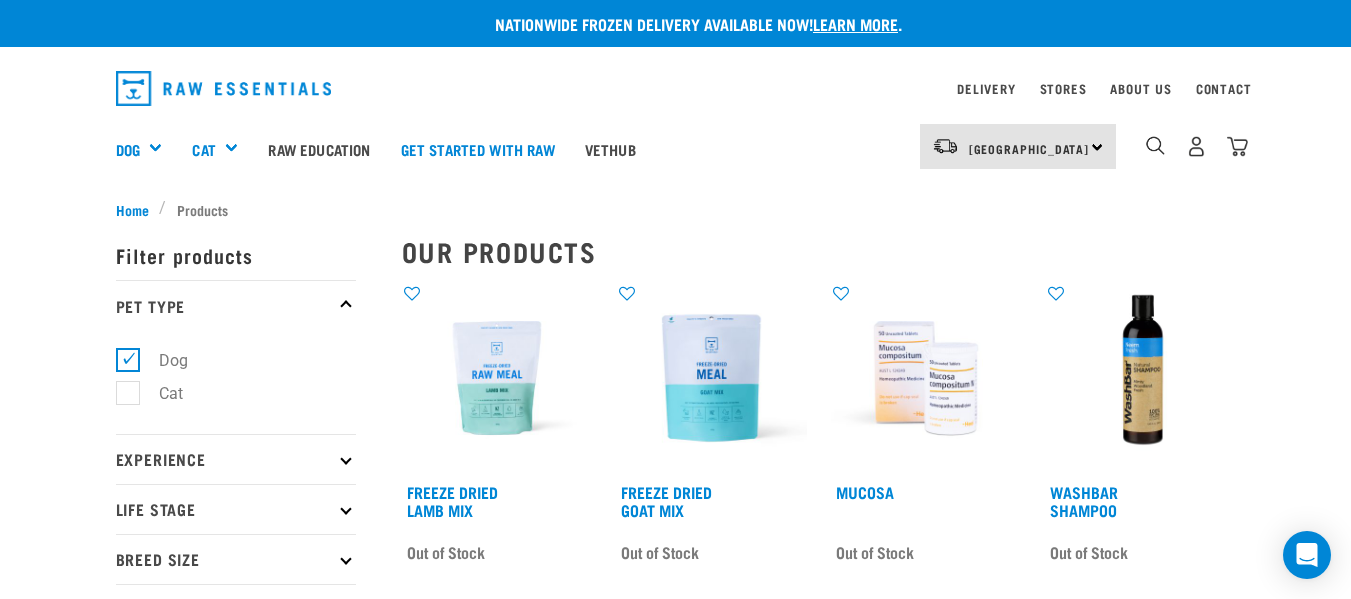 scroll, scrollTop: 0, scrollLeft: 0, axis: both 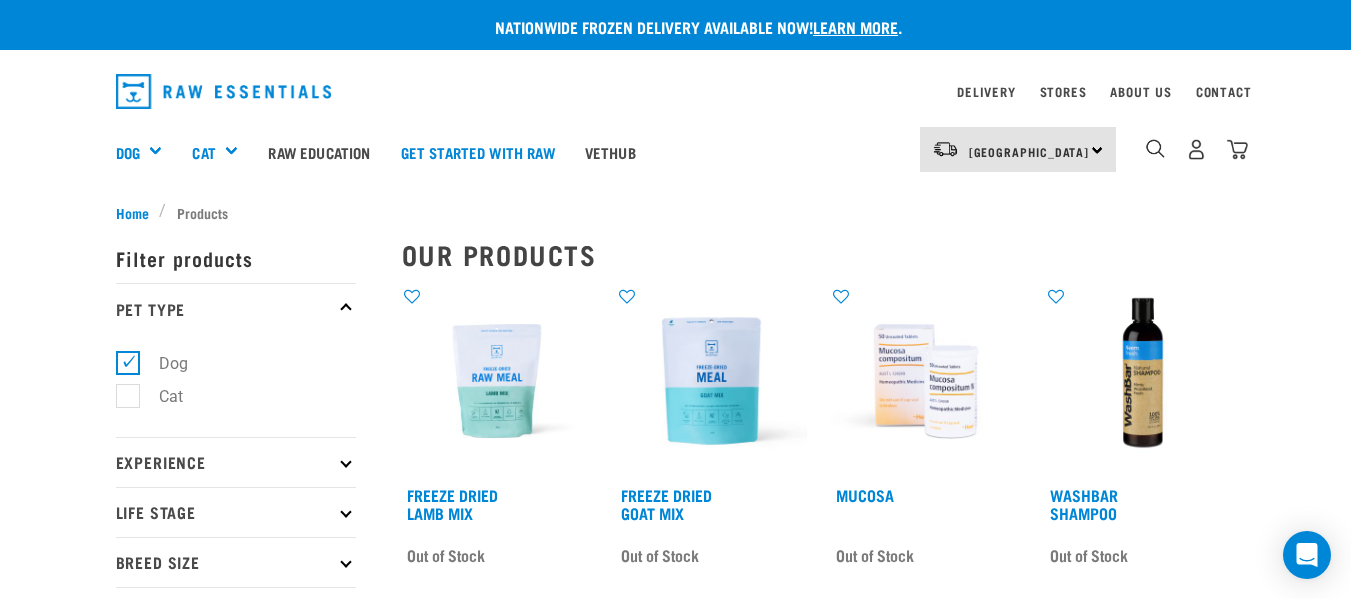 click on "×
Filter products
Pet Type
Dog
Cat
Experience
New Raw Feeder
Experienced Raw Feeder
Life Stage
Cat" at bounding box center [247, 1301] 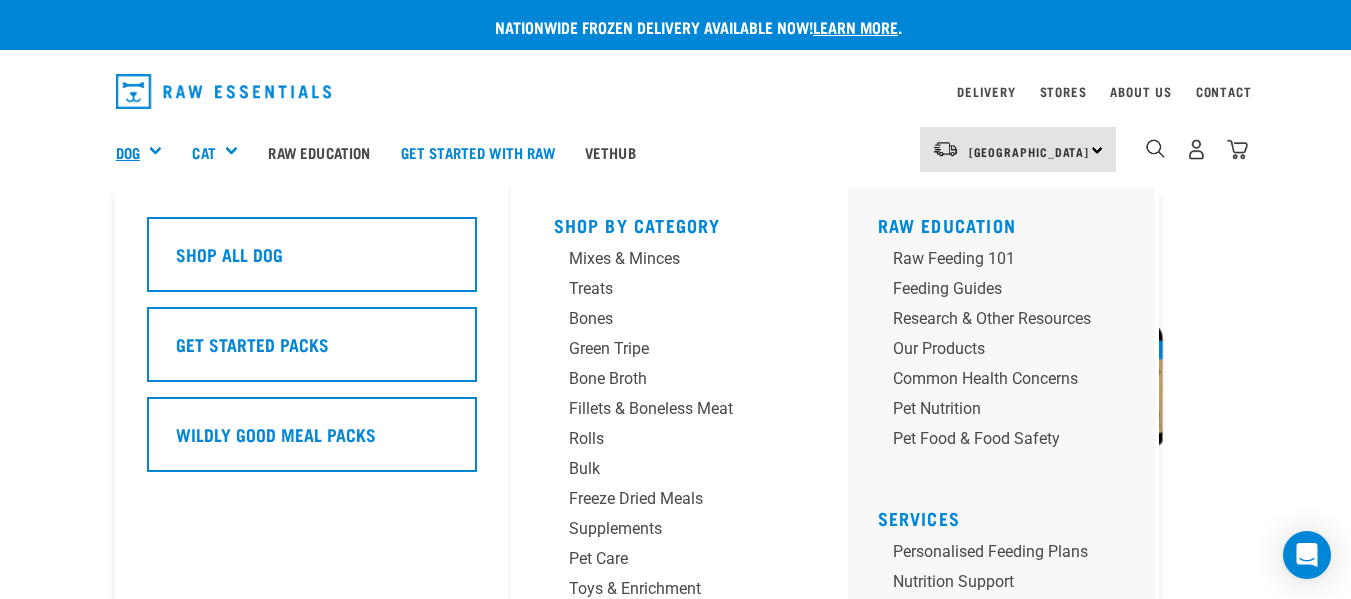 click on "Dog" at bounding box center (128, 152) 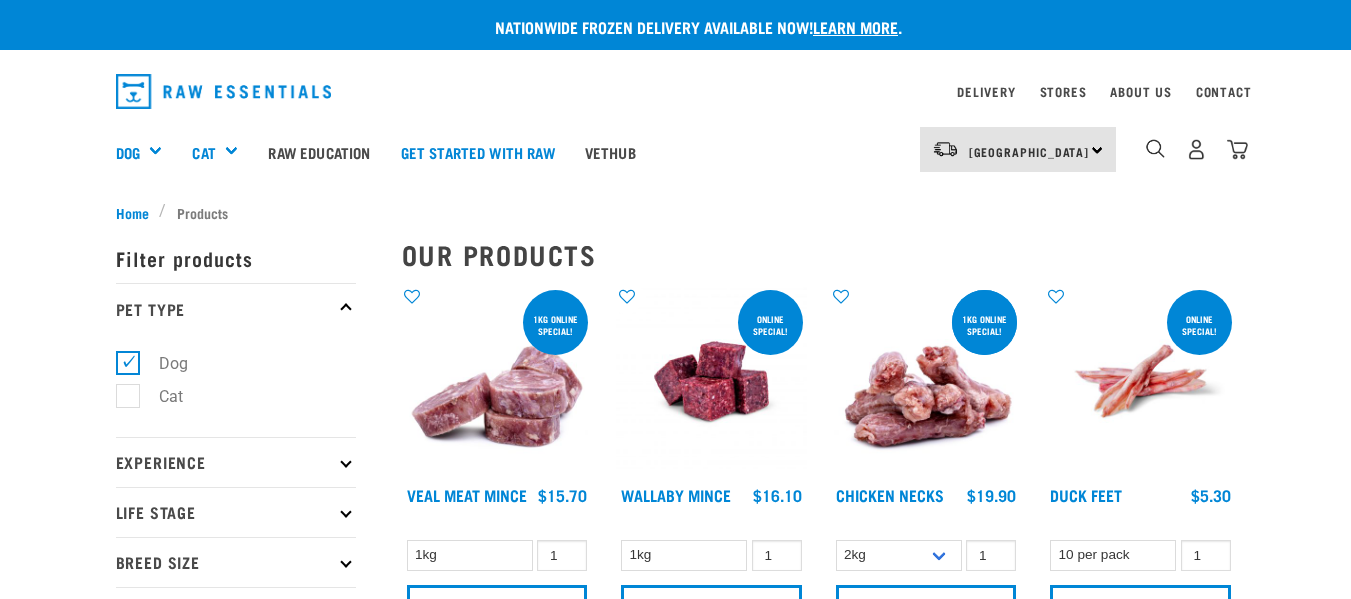 scroll, scrollTop: 0, scrollLeft: 0, axis: both 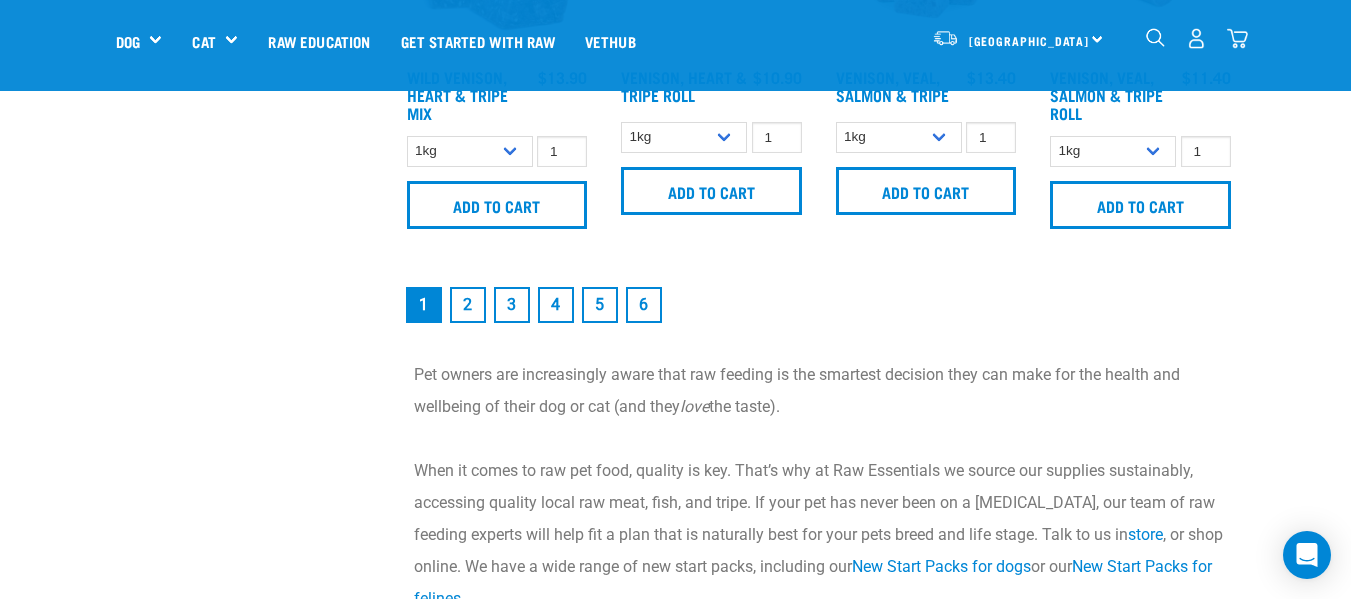 click on "2" at bounding box center (468, 305) 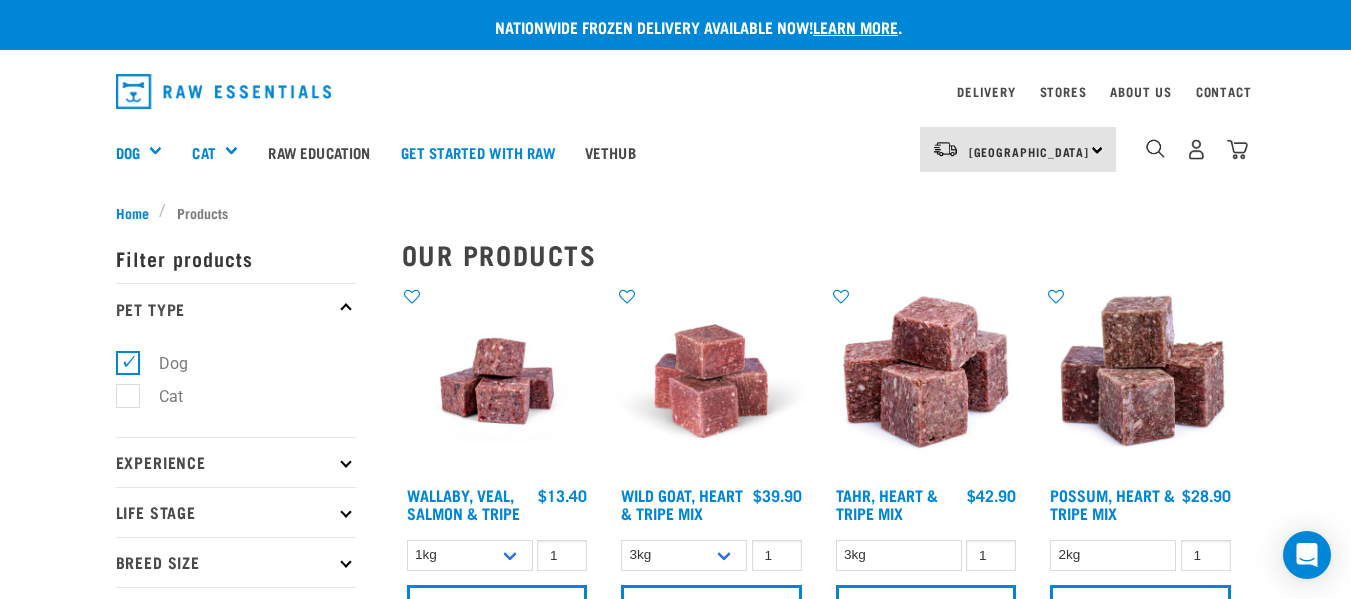 scroll, scrollTop: 0, scrollLeft: 0, axis: both 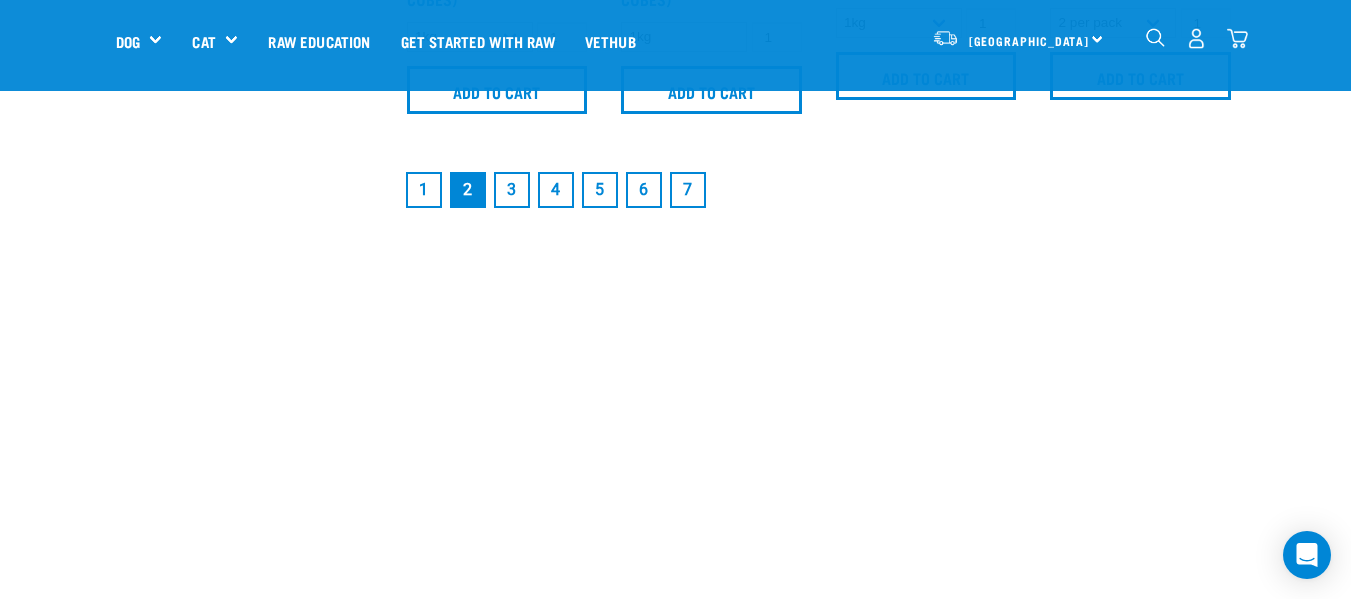 click on "3" at bounding box center [512, 190] 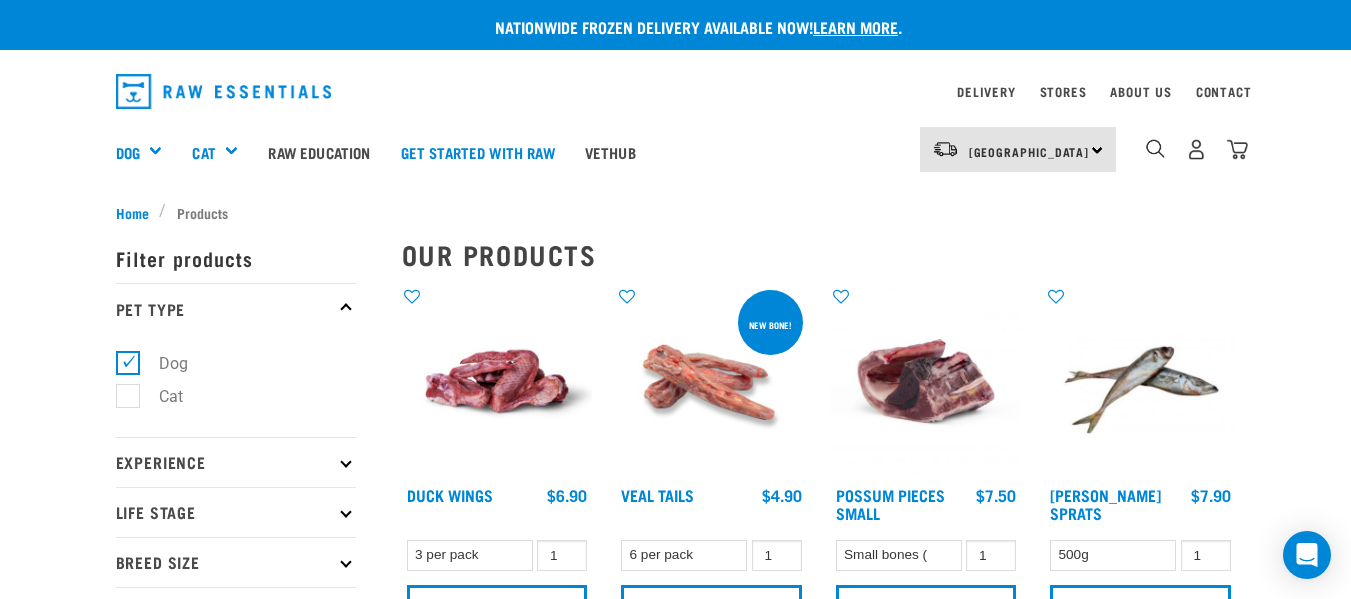 scroll, scrollTop: 0, scrollLeft: 0, axis: both 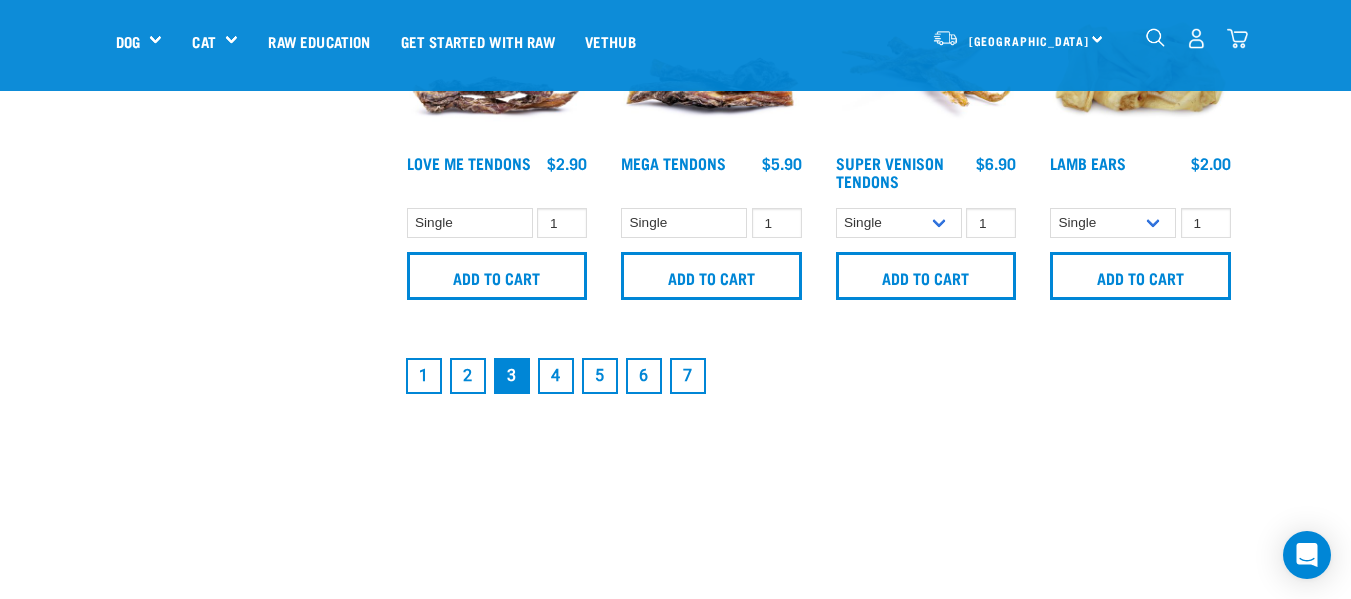 click on "4" at bounding box center [556, 376] 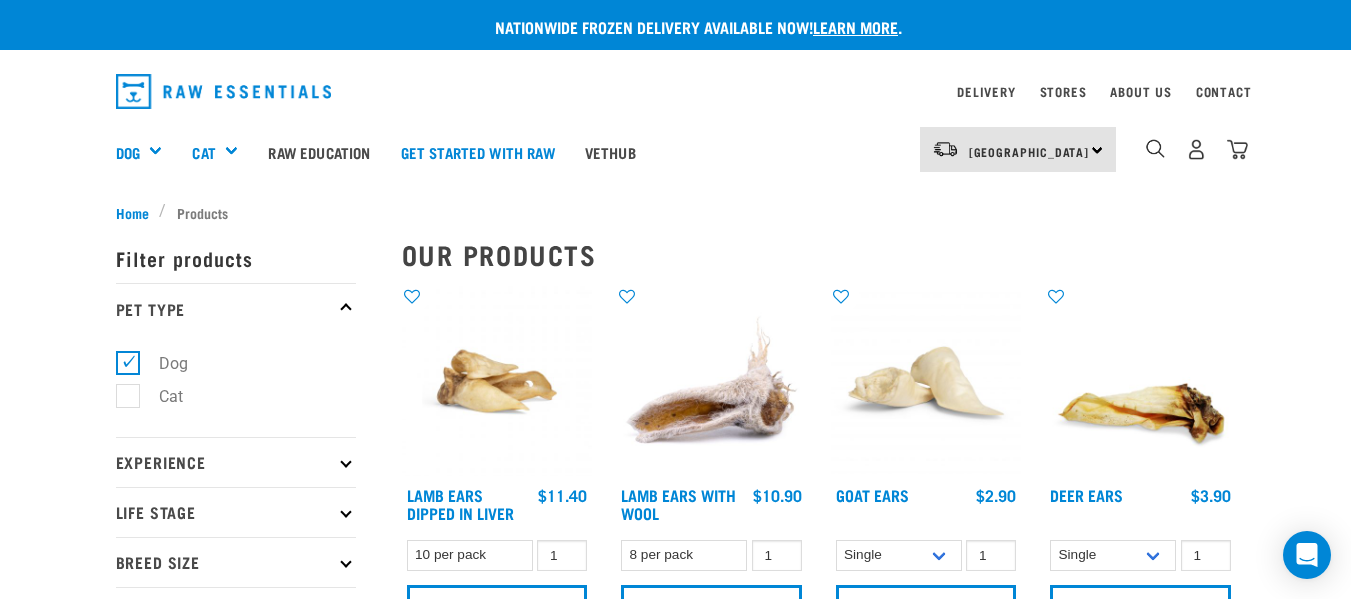 scroll, scrollTop: 0, scrollLeft: 0, axis: both 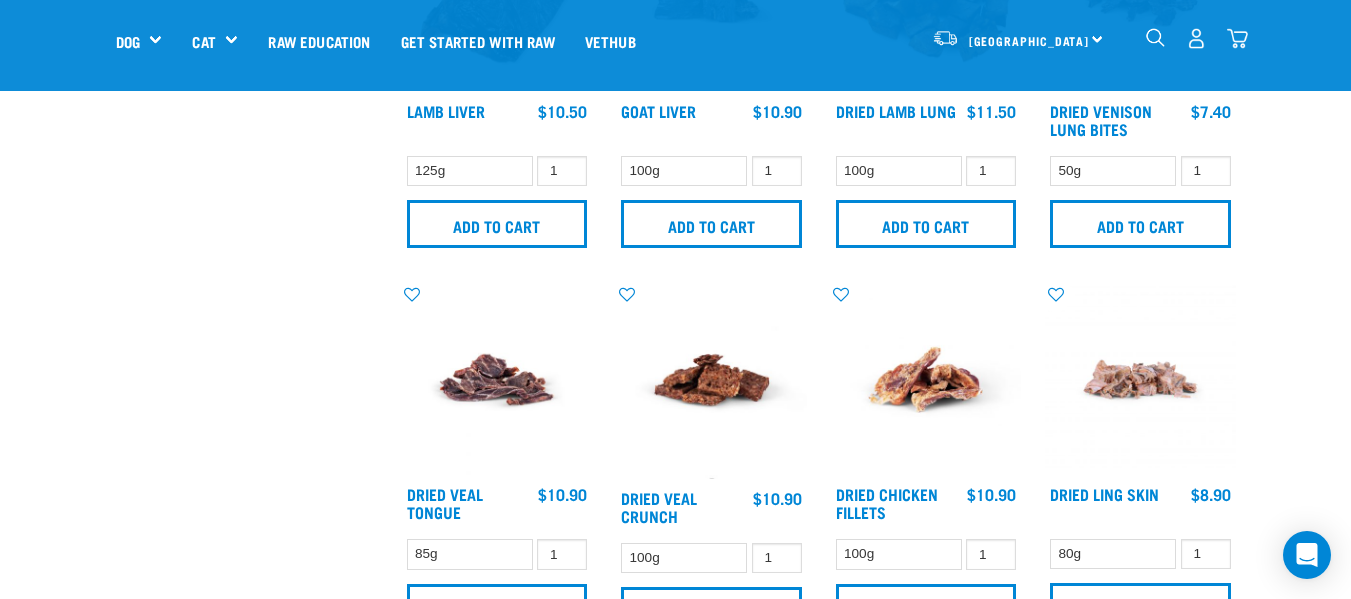 click at bounding box center (926, 379) 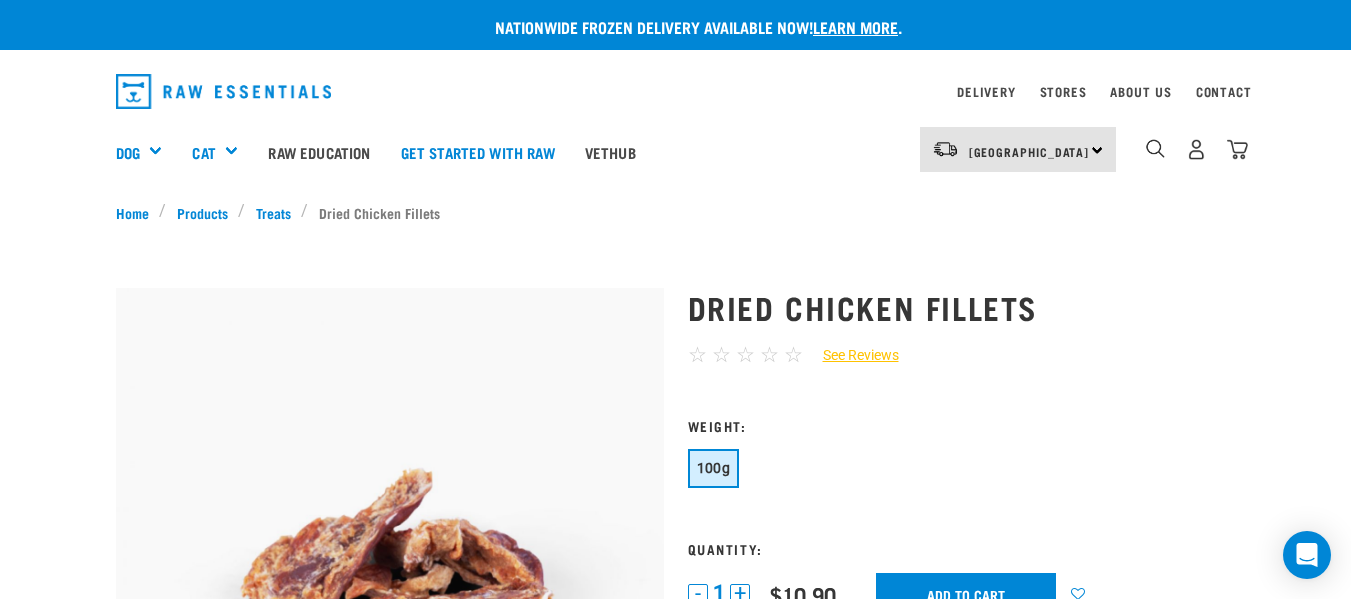 scroll, scrollTop: 0, scrollLeft: 0, axis: both 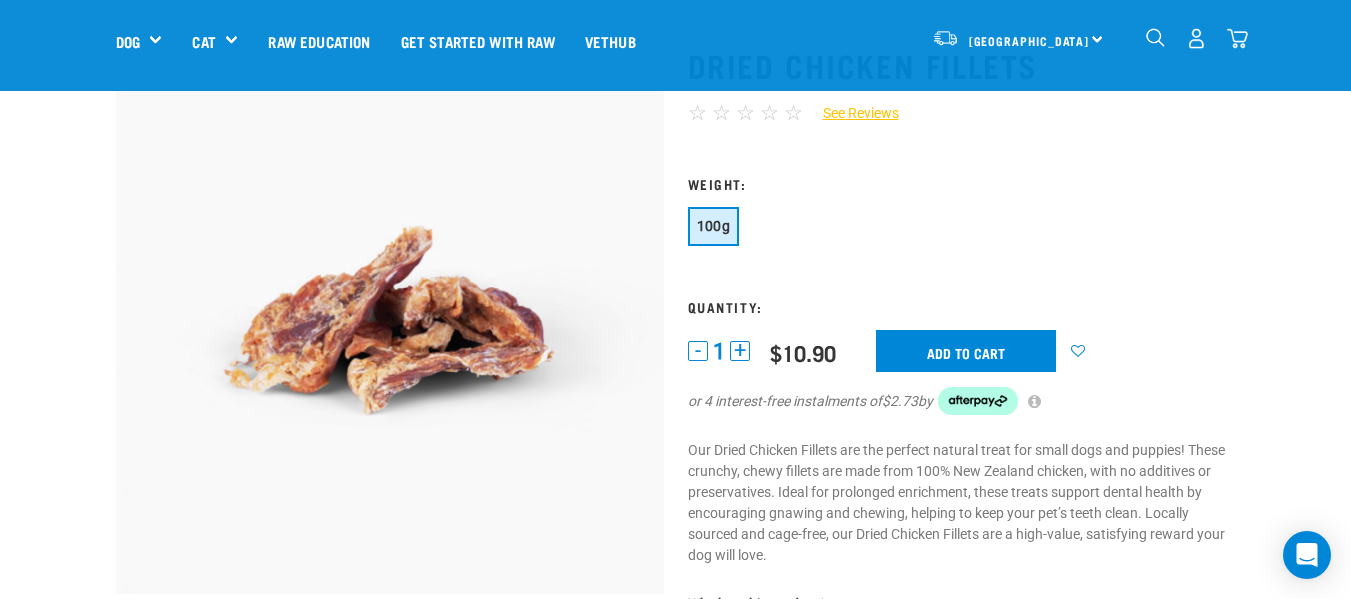 click on "+" at bounding box center (740, 351) 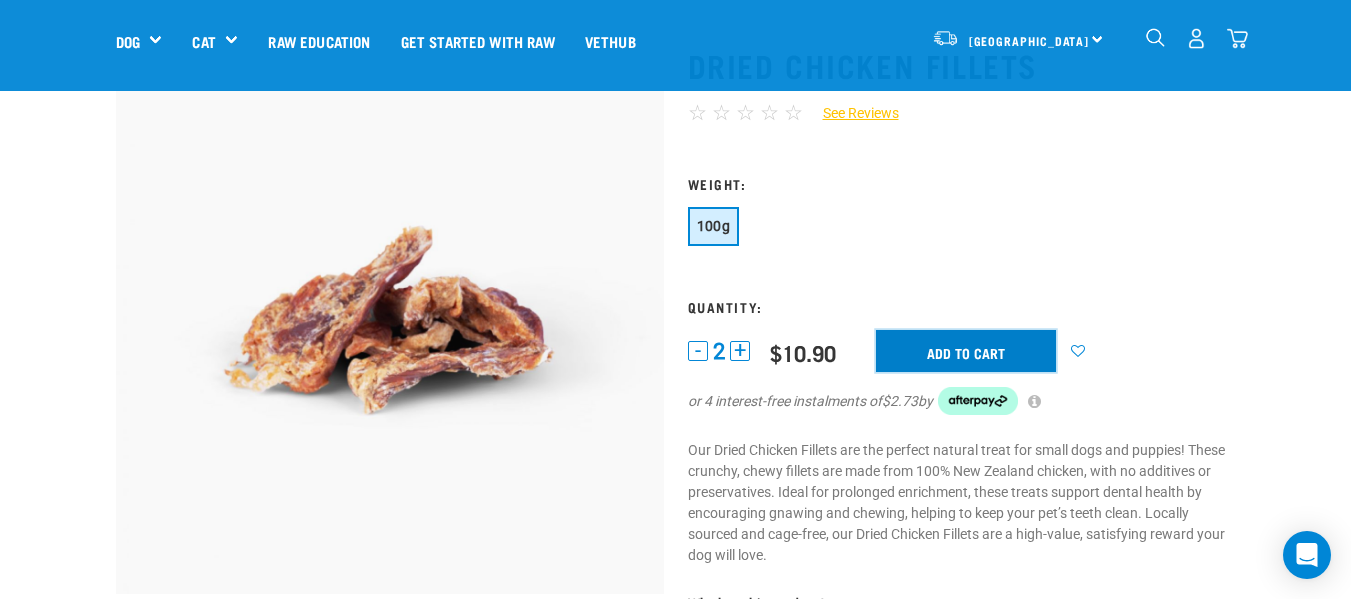 click on "Add to cart" at bounding box center [966, 351] 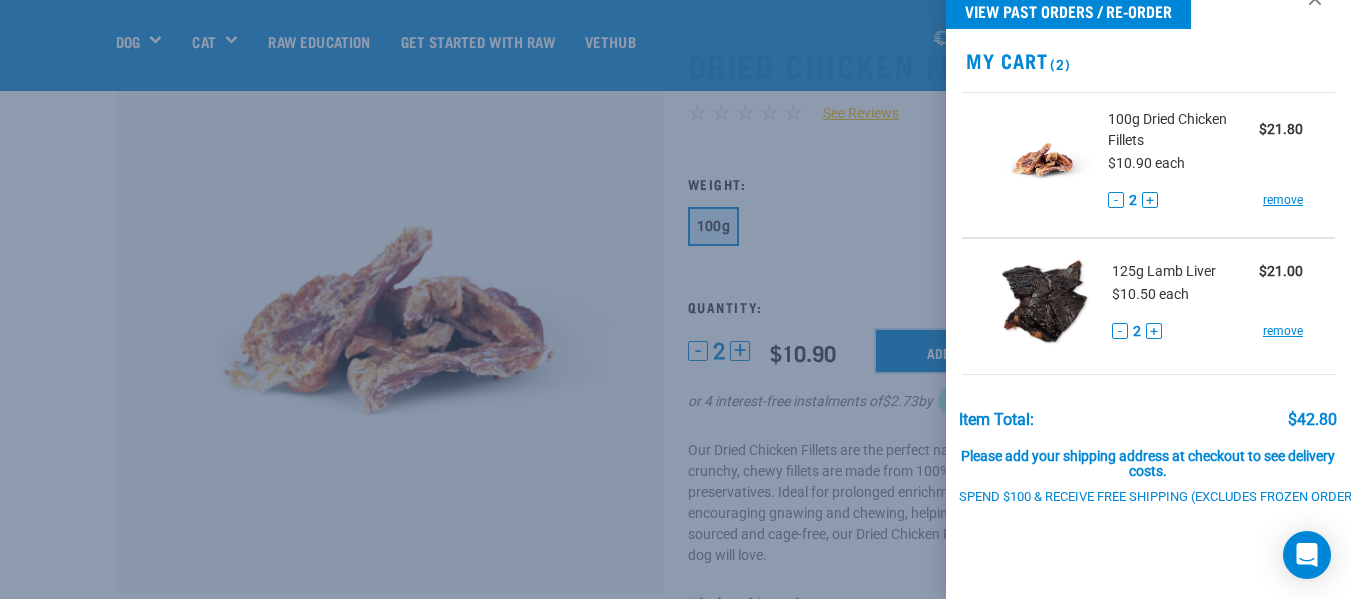 scroll, scrollTop: 0, scrollLeft: 0, axis: both 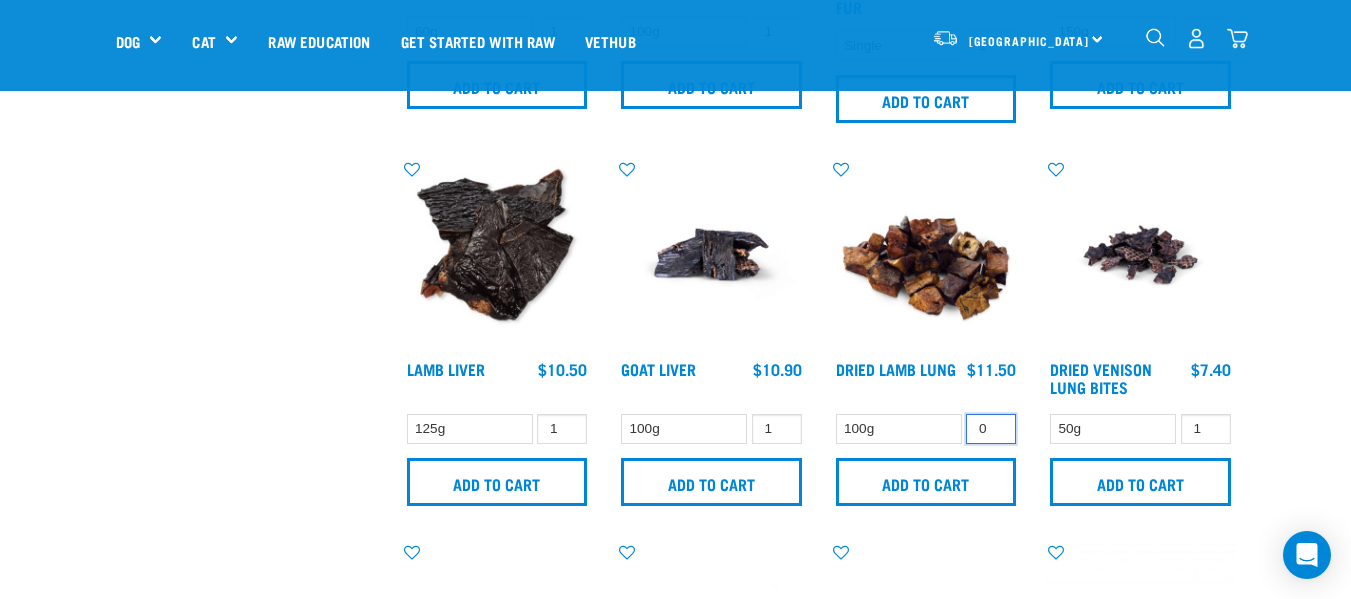click on "0" at bounding box center [991, 429] 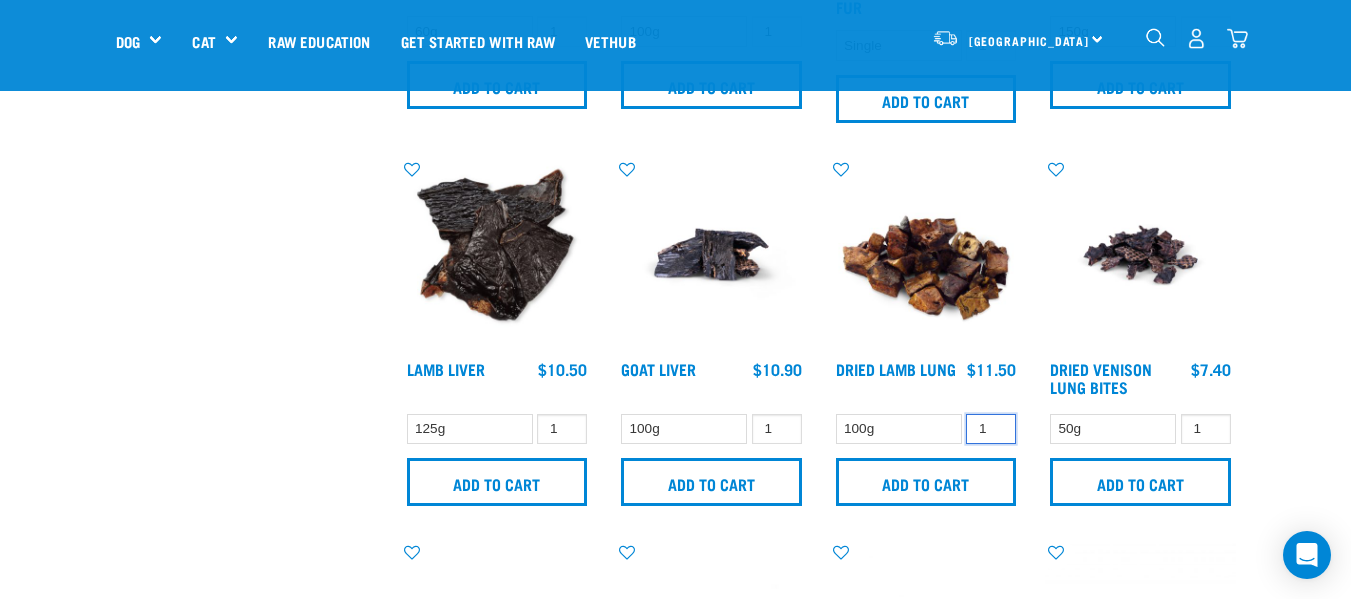 click on "1" at bounding box center (991, 429) 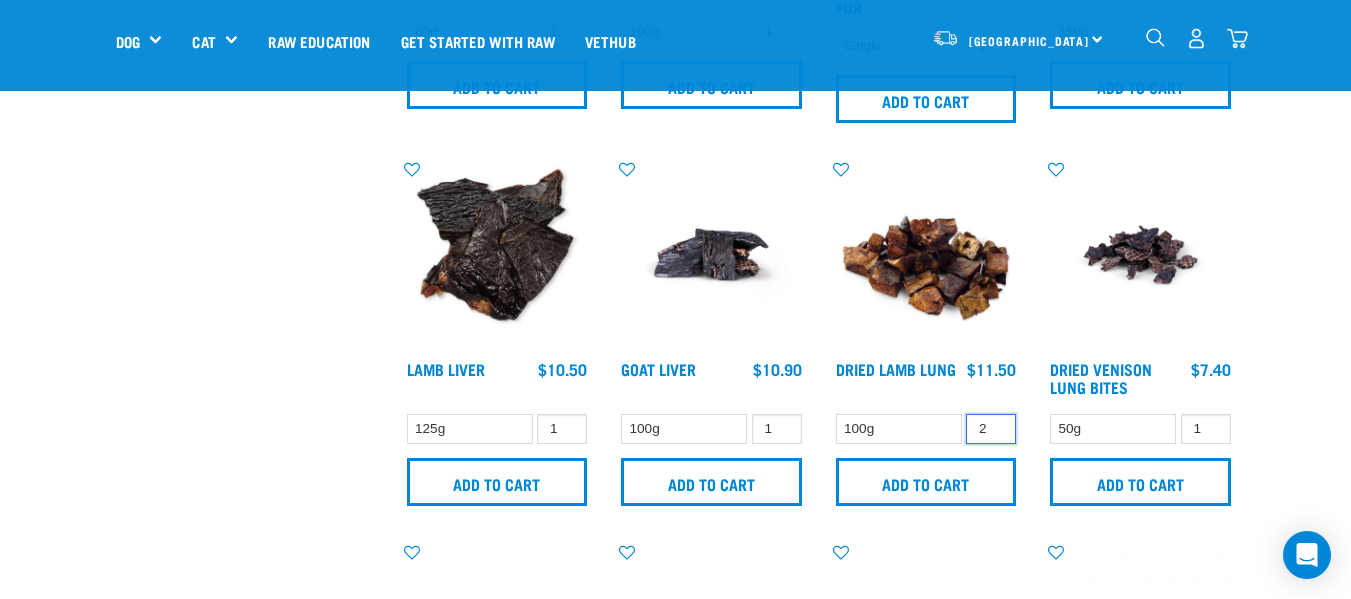 type on "2" 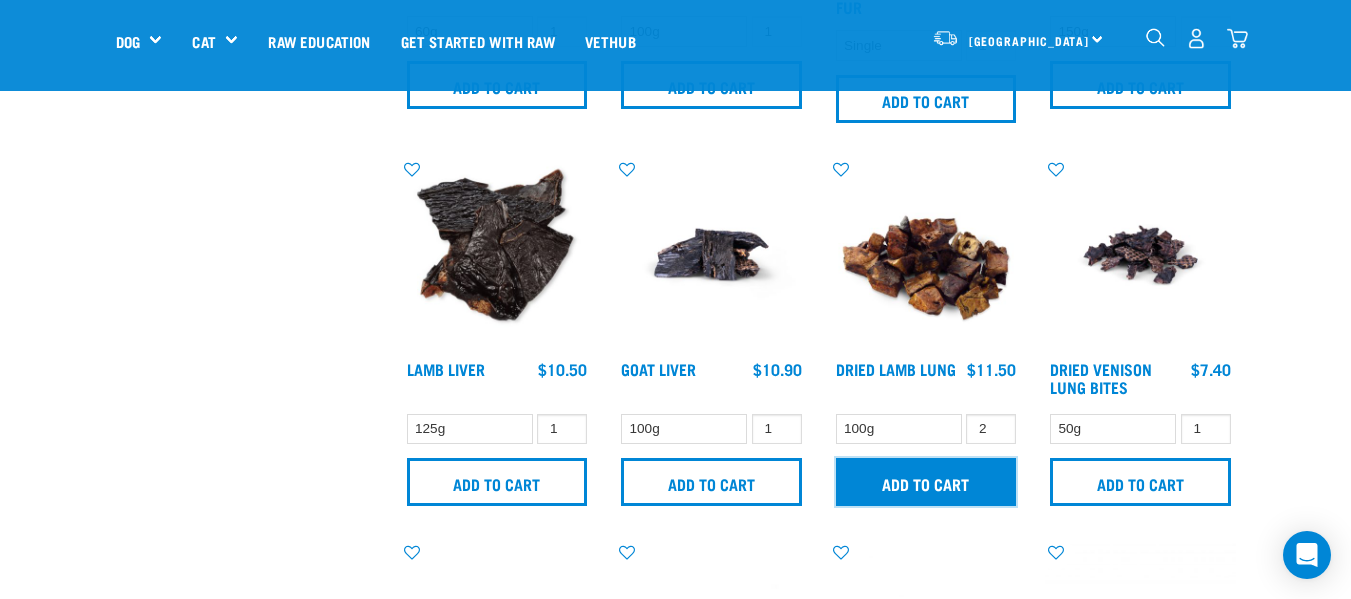 click on "Add to cart" at bounding box center (926, 482) 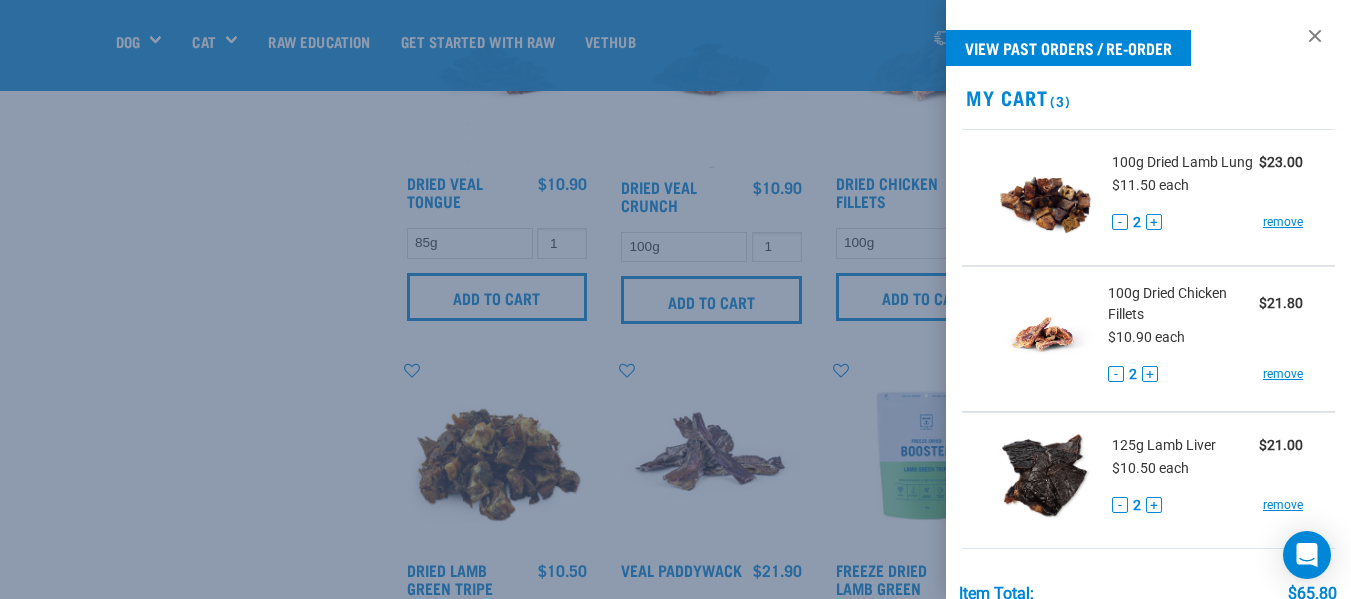 scroll, scrollTop: 2542, scrollLeft: 0, axis: vertical 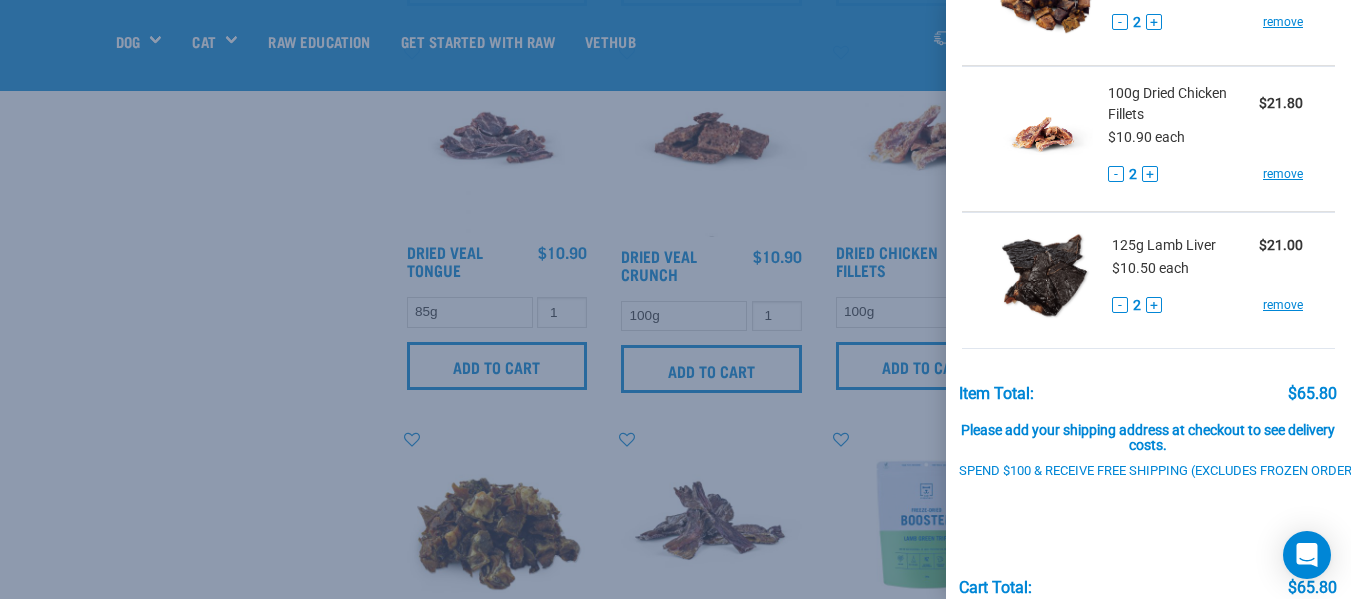 click at bounding box center [675, 299] 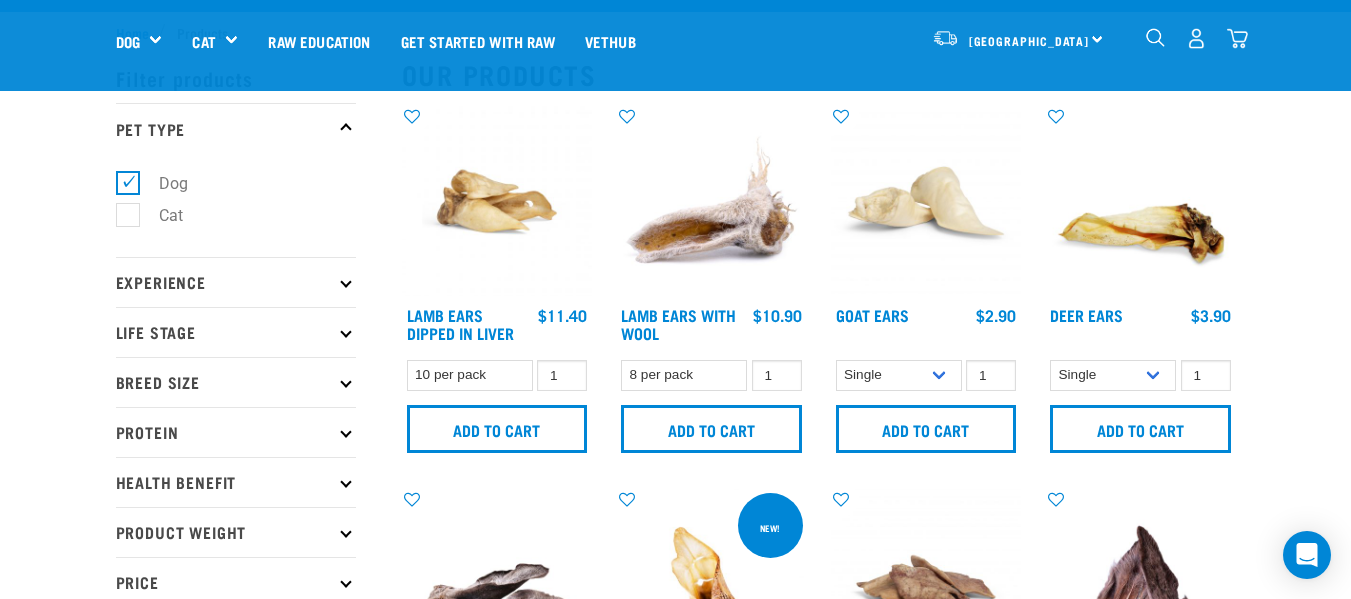 scroll, scrollTop: 0, scrollLeft: 0, axis: both 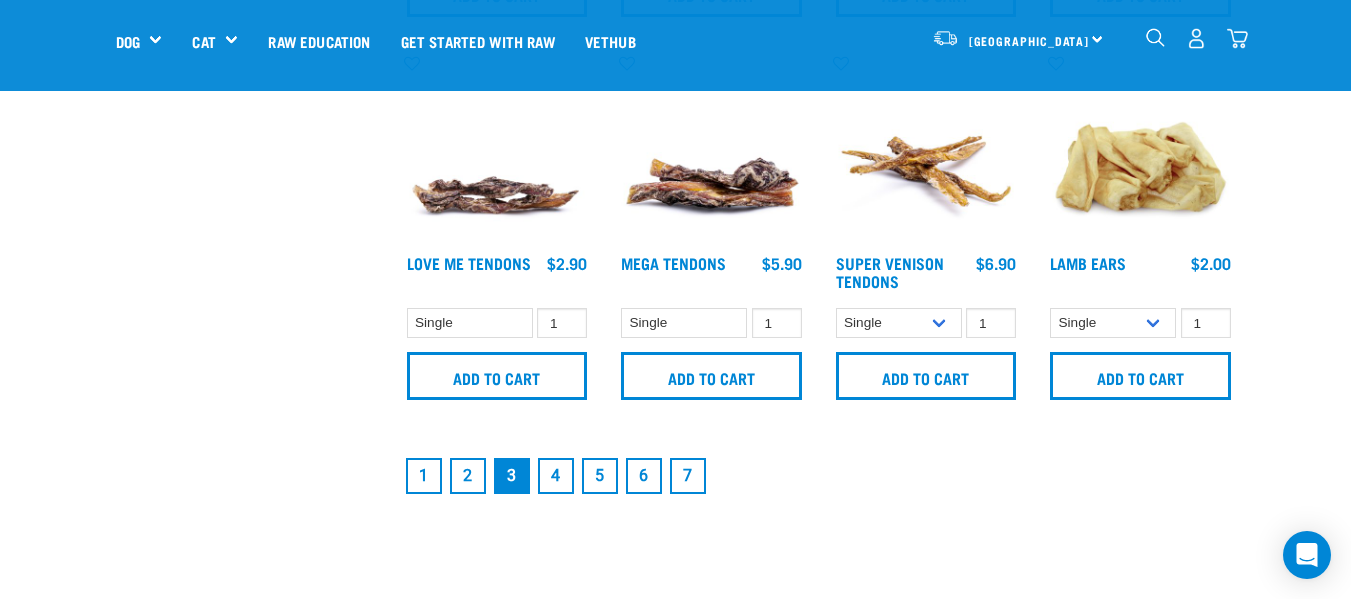 click on "4" at bounding box center (556, 476) 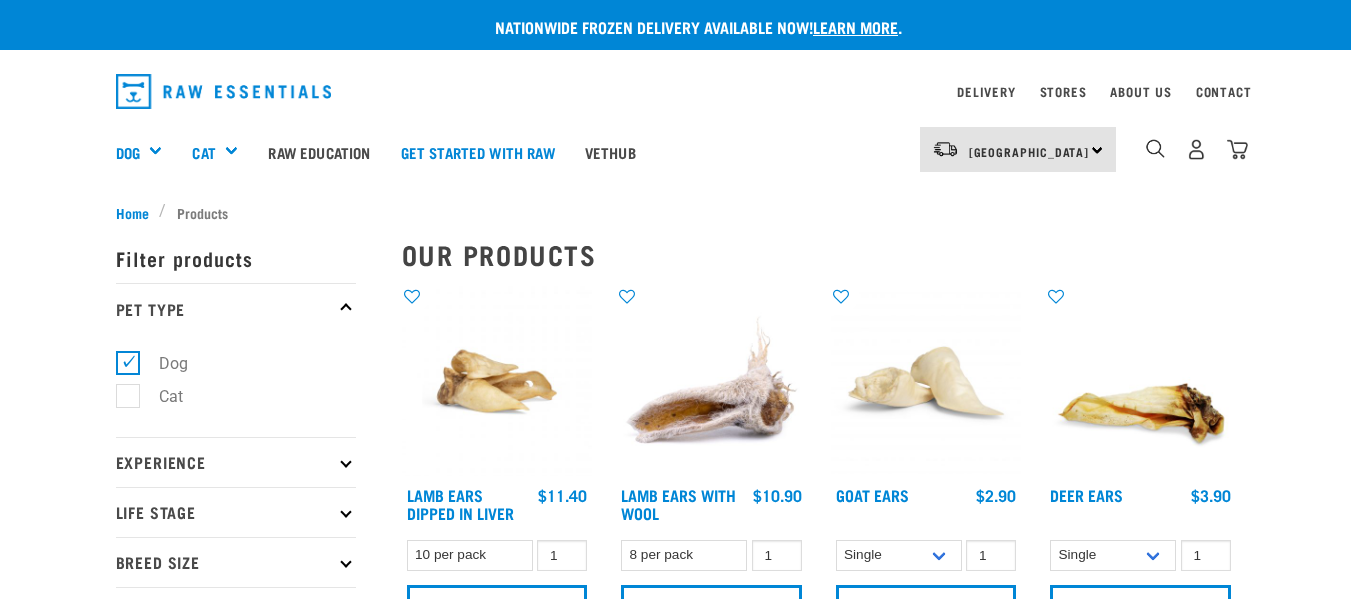 scroll, scrollTop: 0, scrollLeft: 0, axis: both 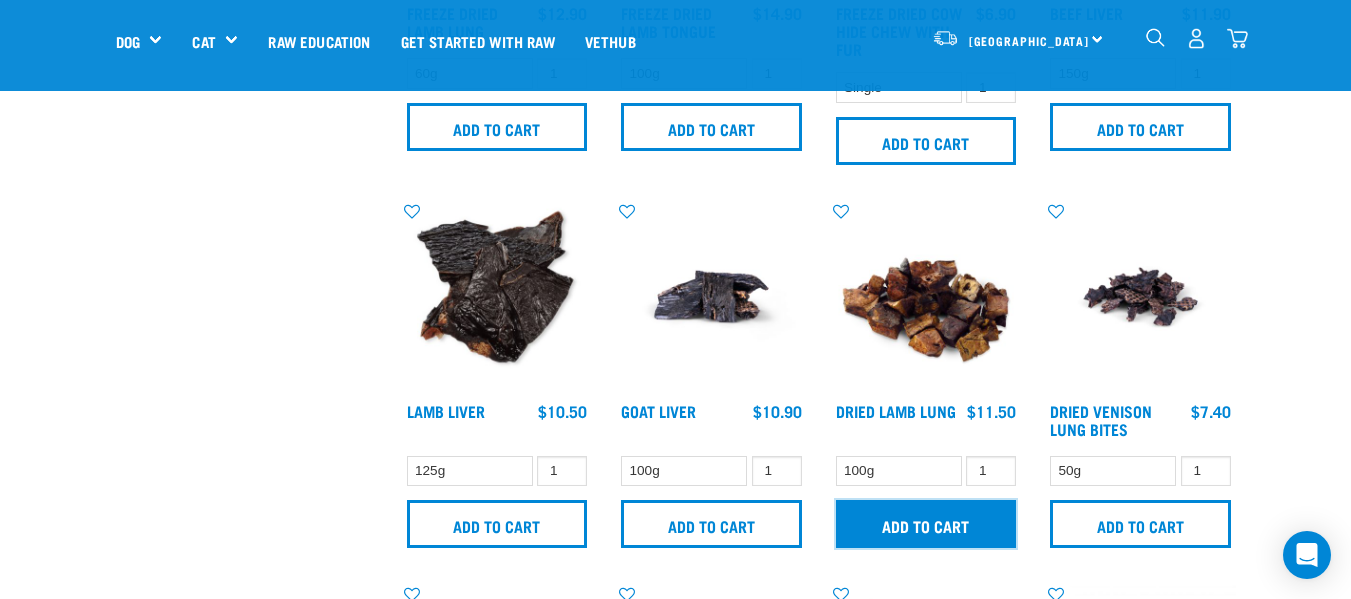 click on "Add to cart" at bounding box center [926, 524] 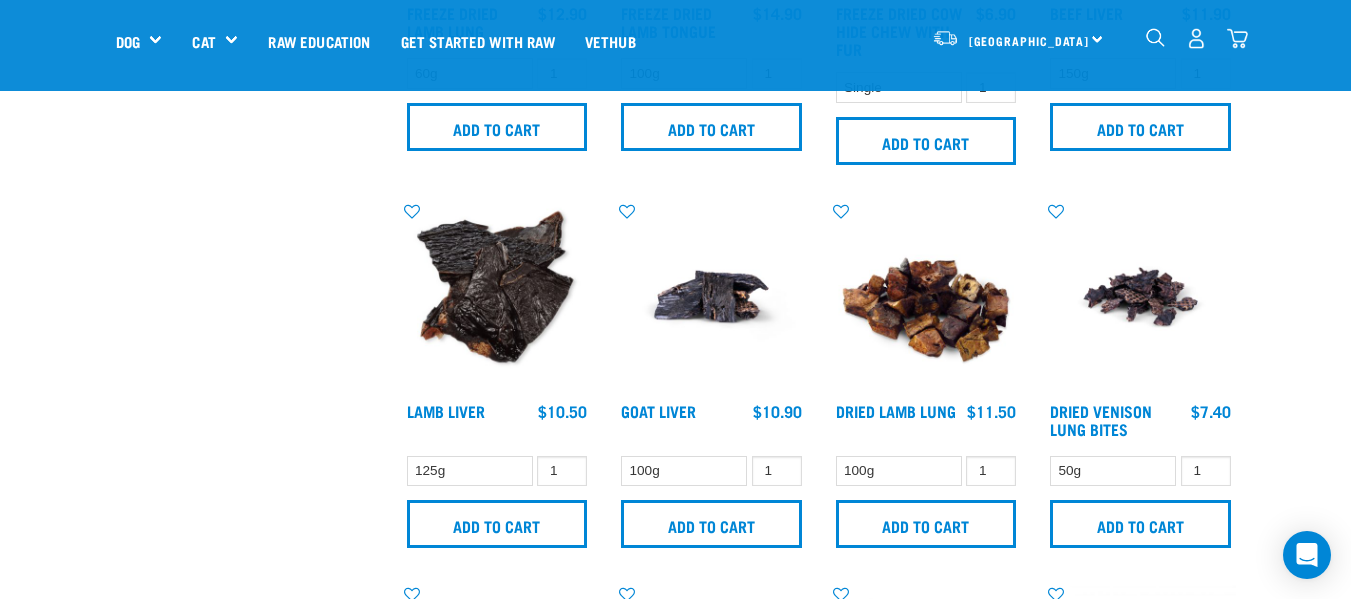 click at bounding box center (1237, 38) 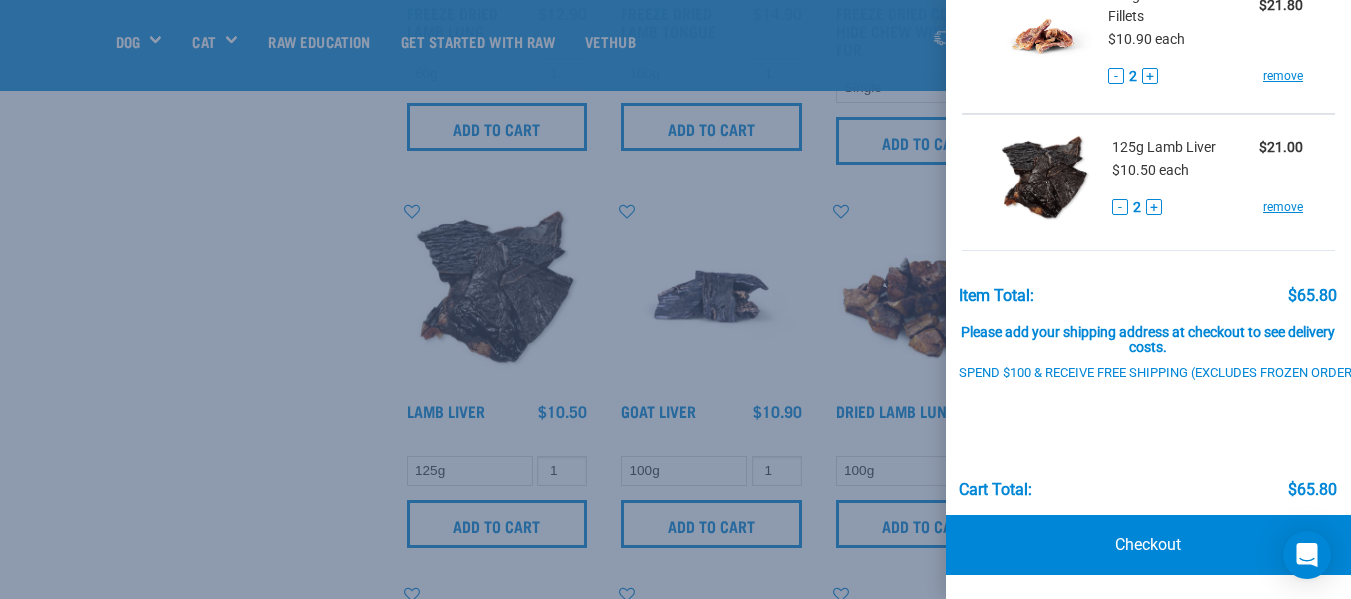 scroll, scrollTop: 322, scrollLeft: 0, axis: vertical 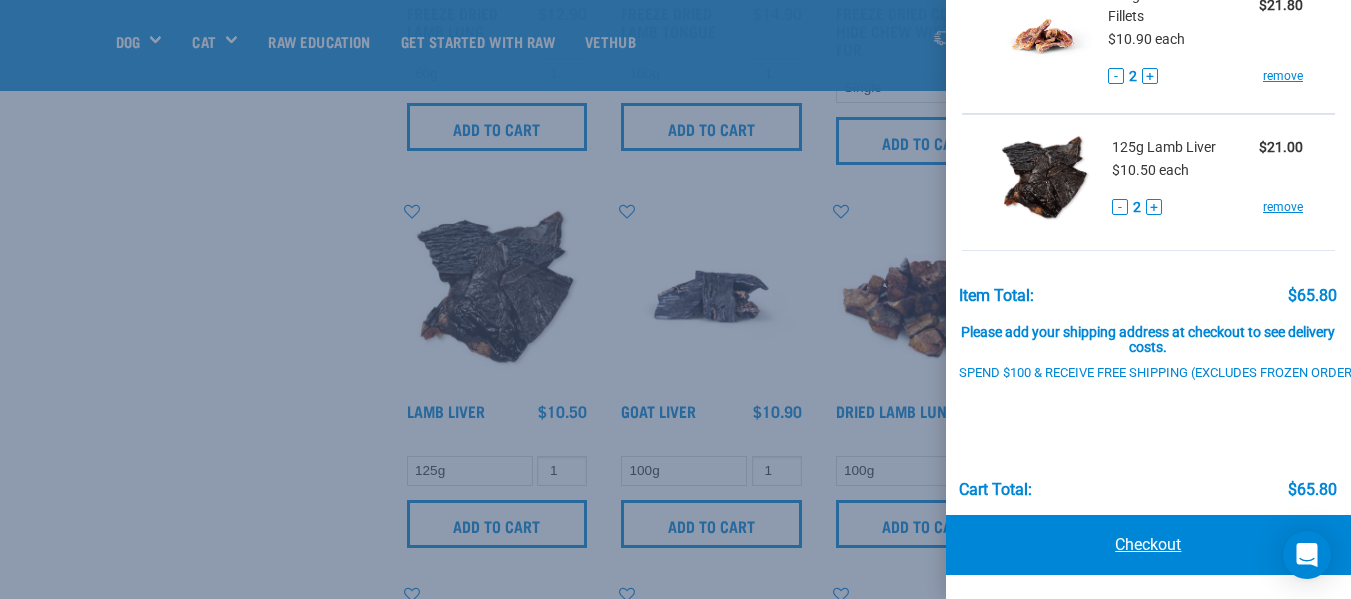 click on "Checkout" at bounding box center (1148, 545) 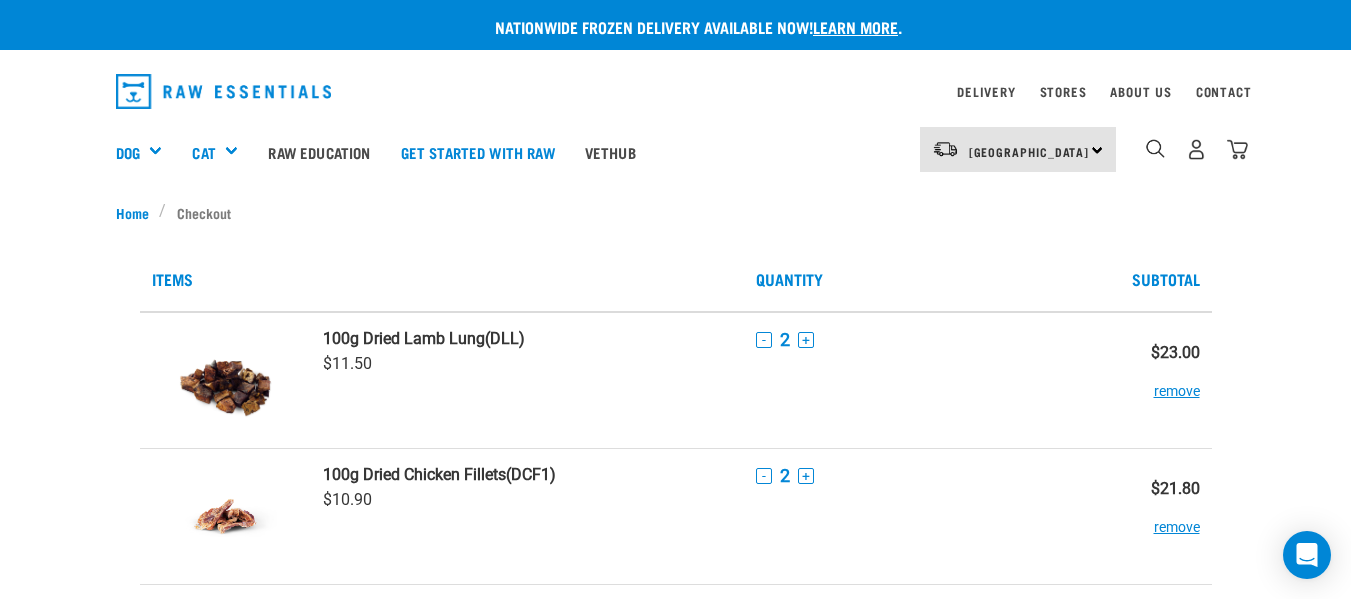 scroll, scrollTop: 0, scrollLeft: 0, axis: both 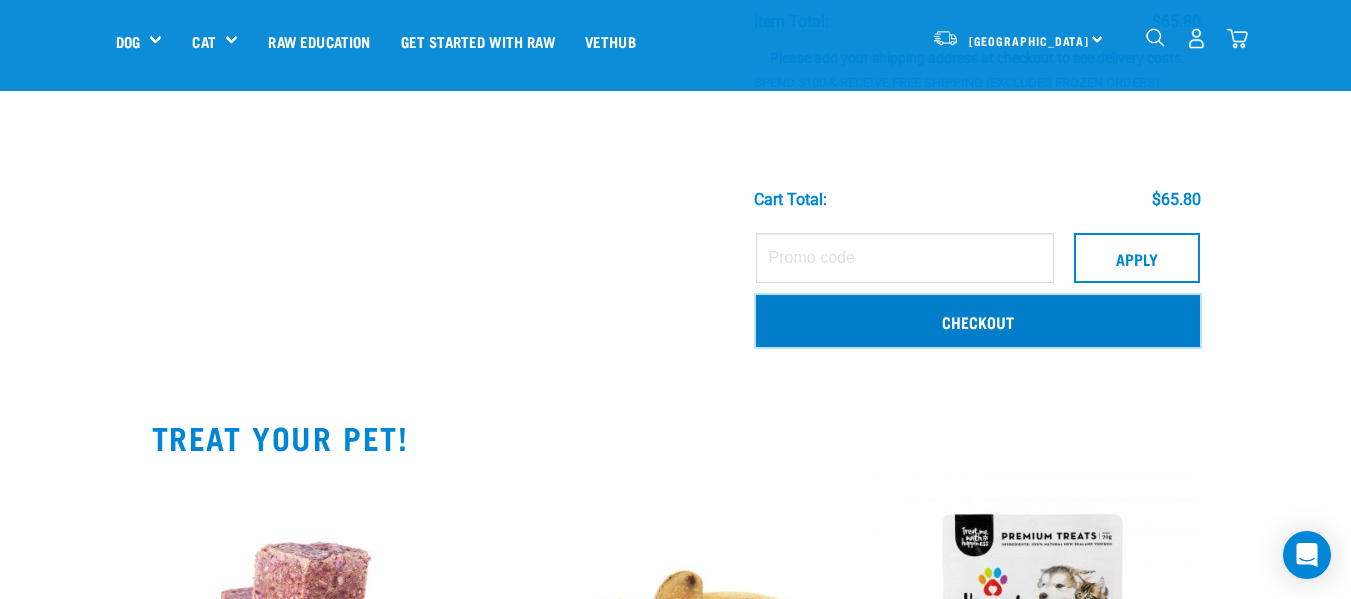 click on "Checkout" at bounding box center (978, 321) 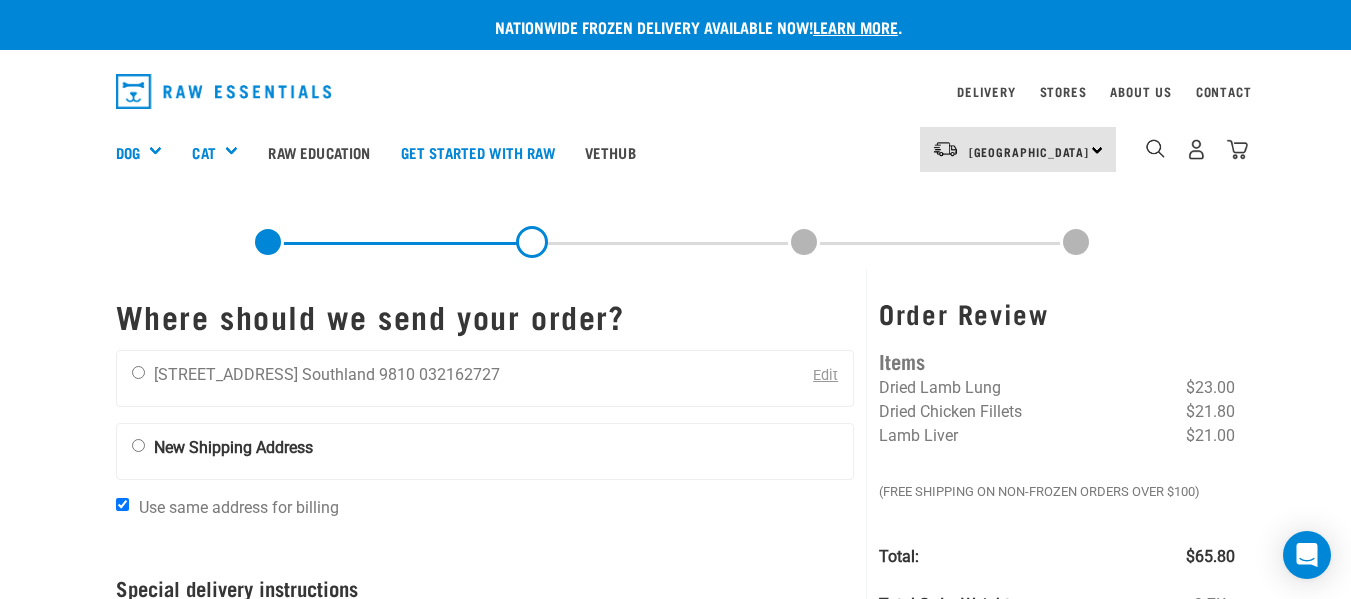 scroll, scrollTop: 0, scrollLeft: 0, axis: both 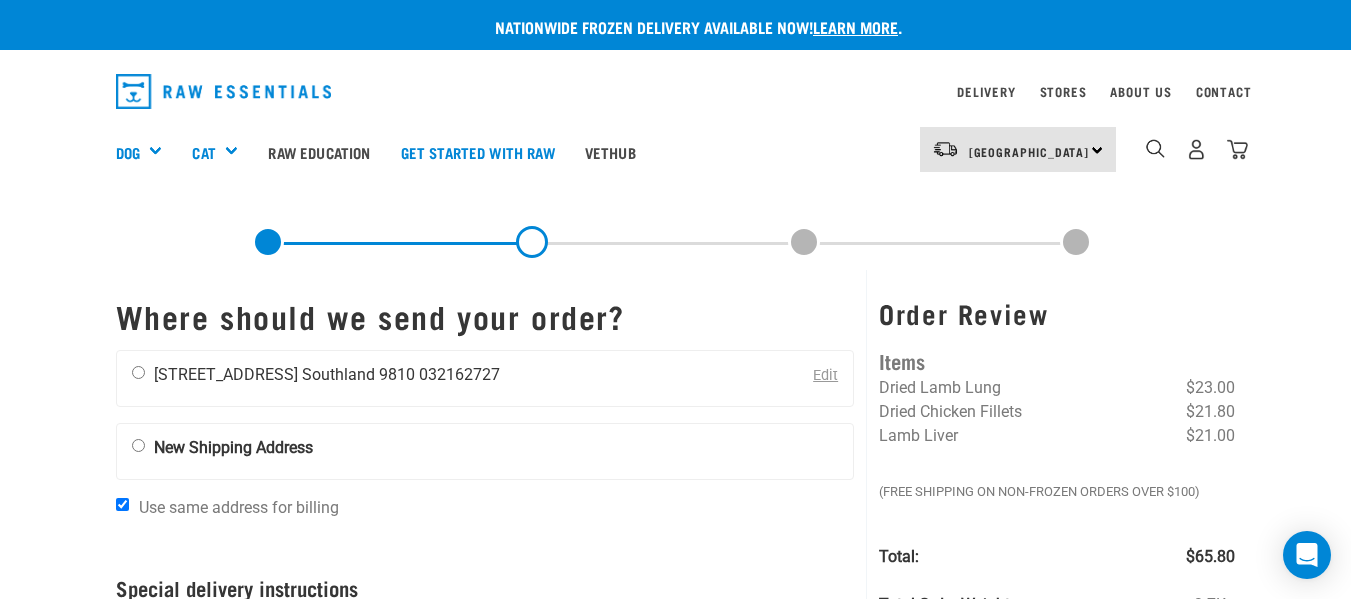 click at bounding box center (138, 372) 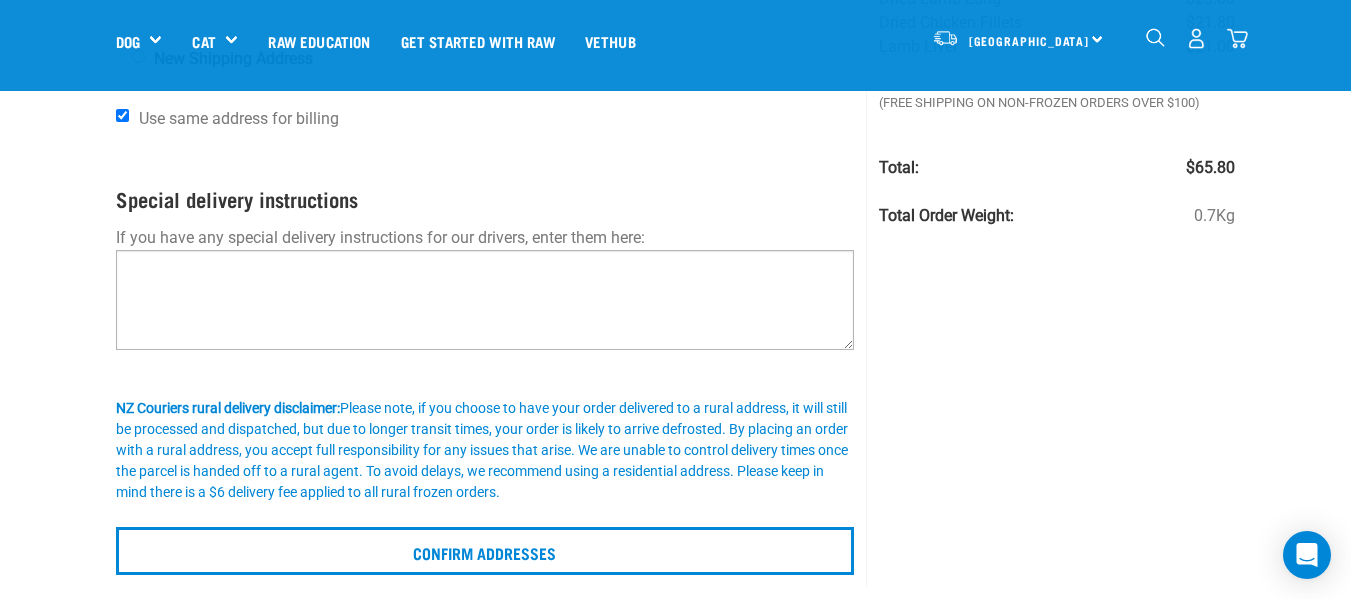 scroll, scrollTop: 300, scrollLeft: 0, axis: vertical 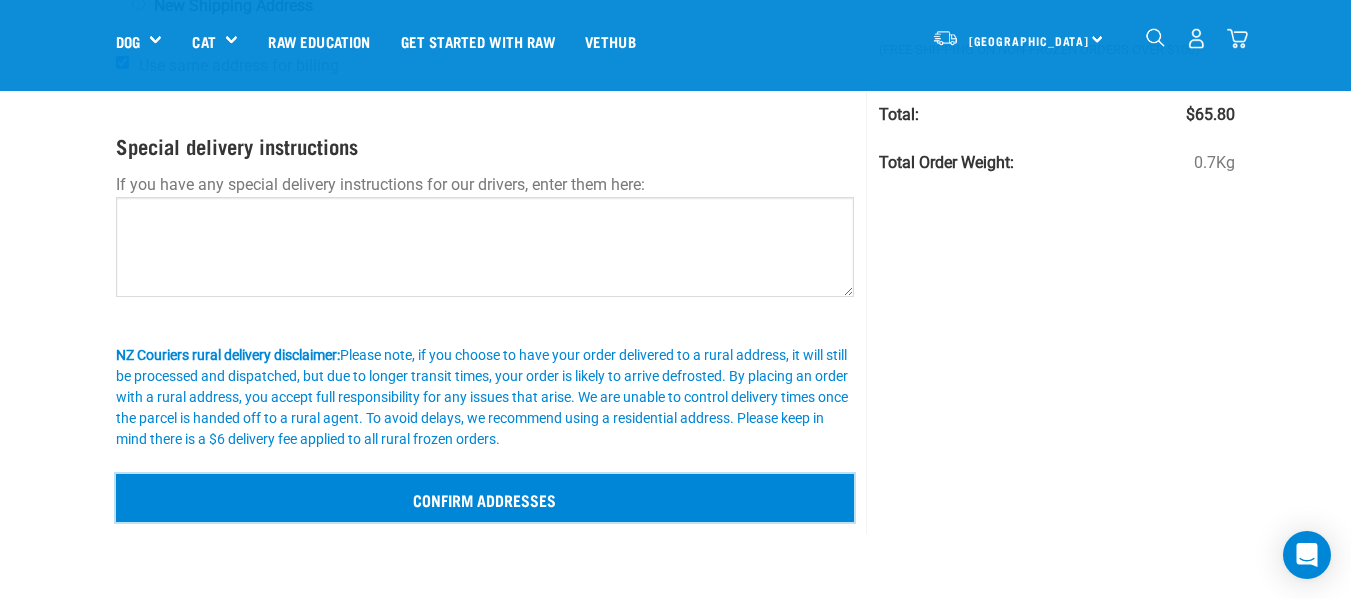click on "Confirm addresses" at bounding box center [485, 498] 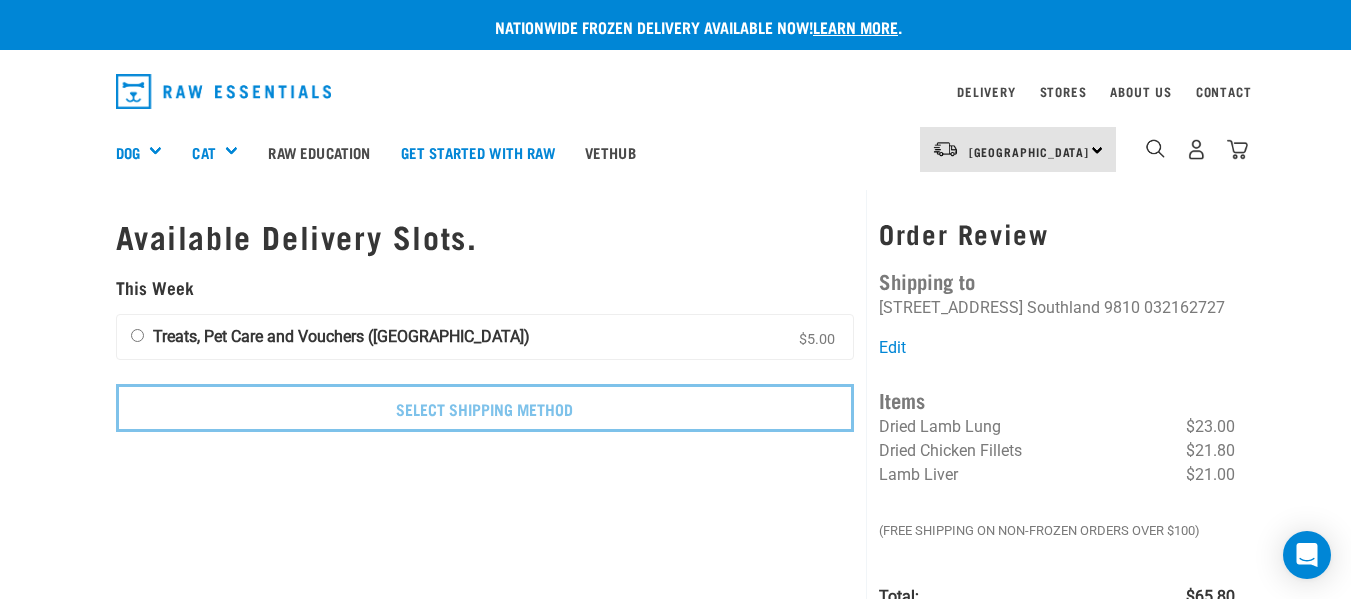 scroll, scrollTop: 0, scrollLeft: 0, axis: both 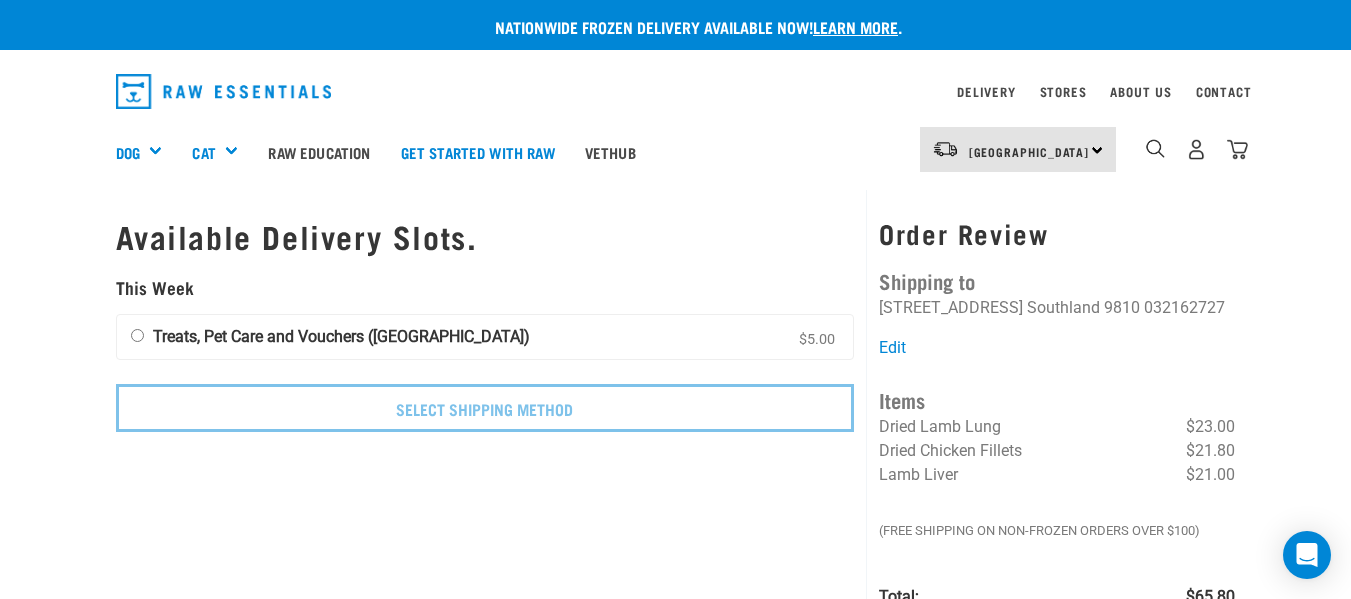 click on "Treats, Pet Care and Vouchers (South Island)
$5.00" at bounding box center (137, 335) 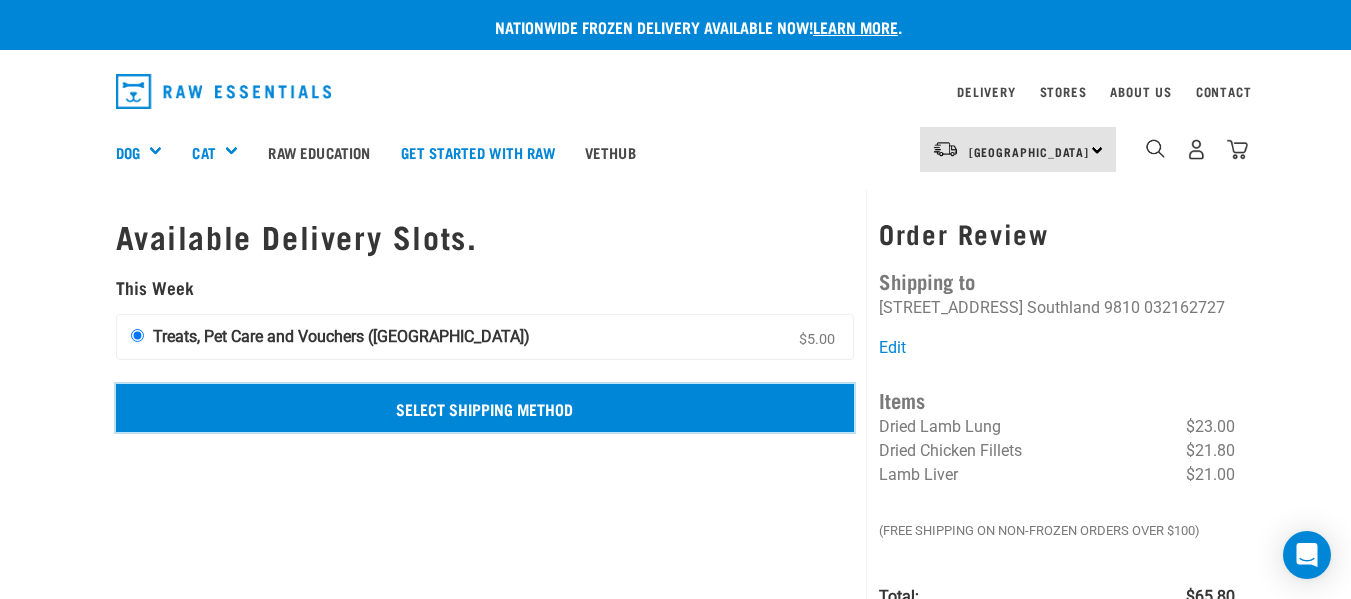 click on "Select Shipping Method" at bounding box center [485, 408] 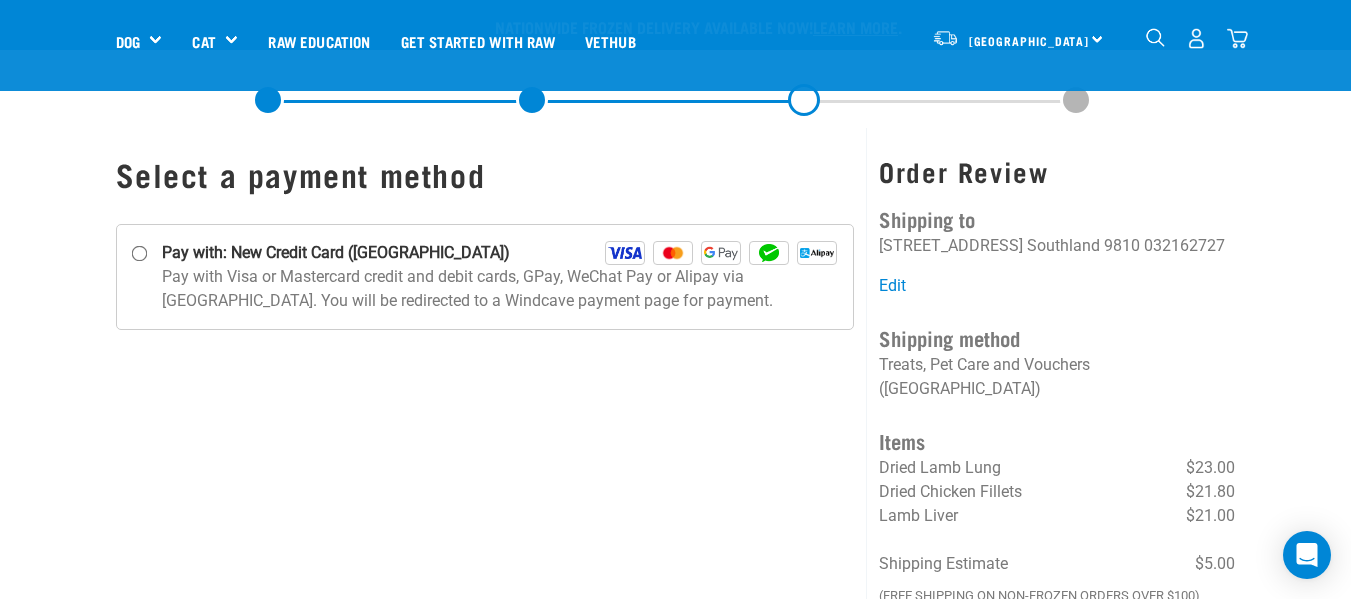 scroll, scrollTop: 100, scrollLeft: 0, axis: vertical 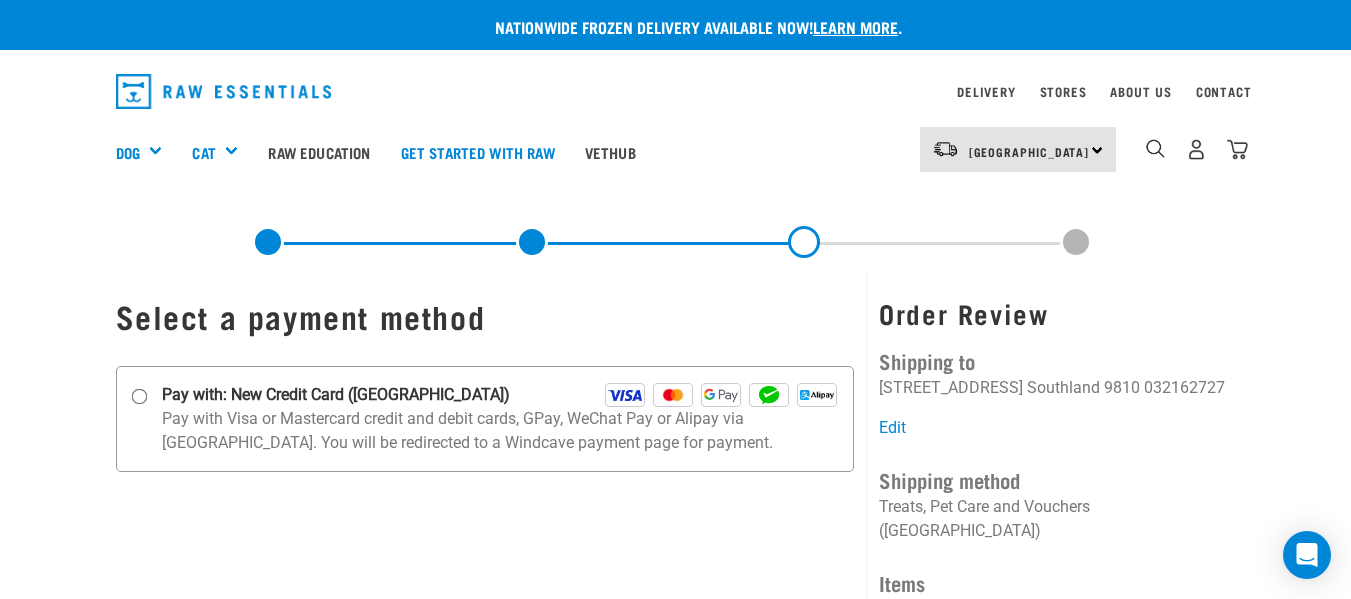 click on "Pay with: New Credit Card ([GEOGRAPHIC_DATA])" at bounding box center (139, 396) 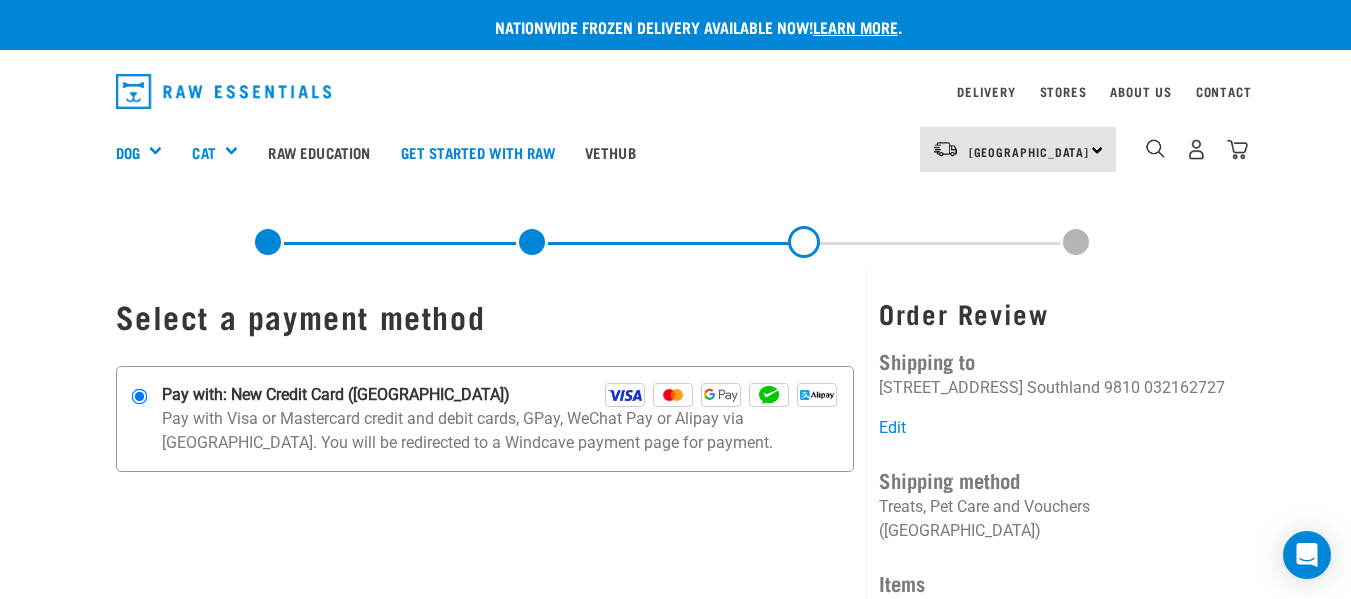click at bounding box center [625, 395] 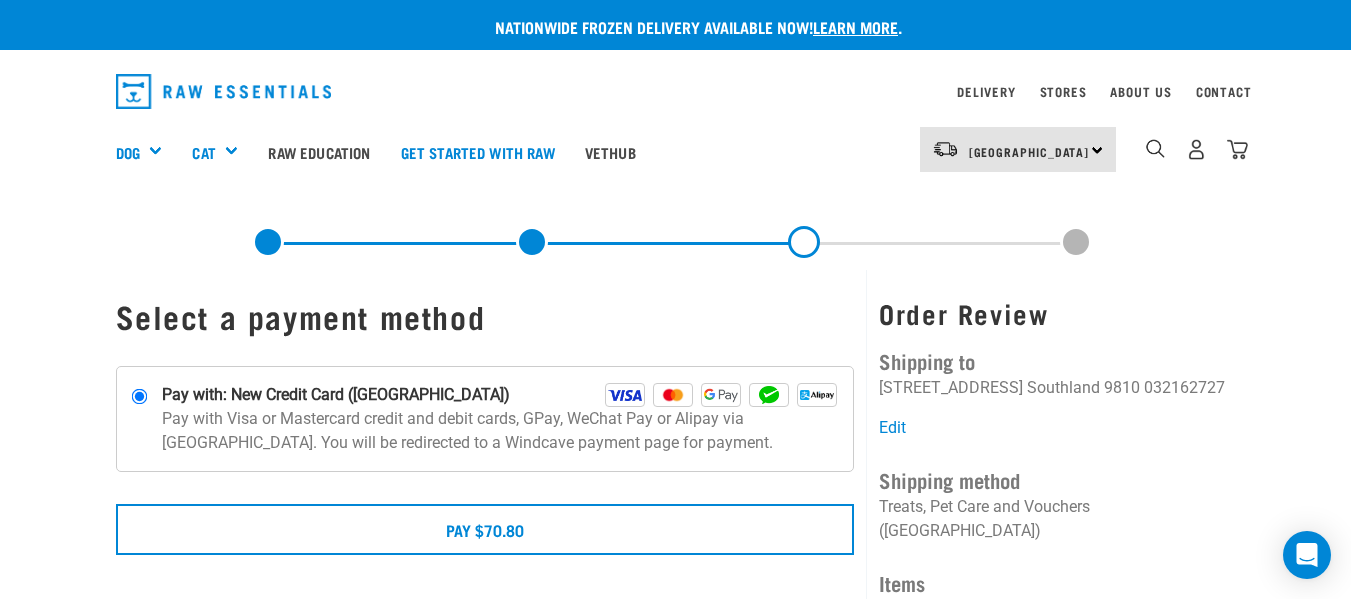 scroll, scrollTop: 0, scrollLeft: 0, axis: both 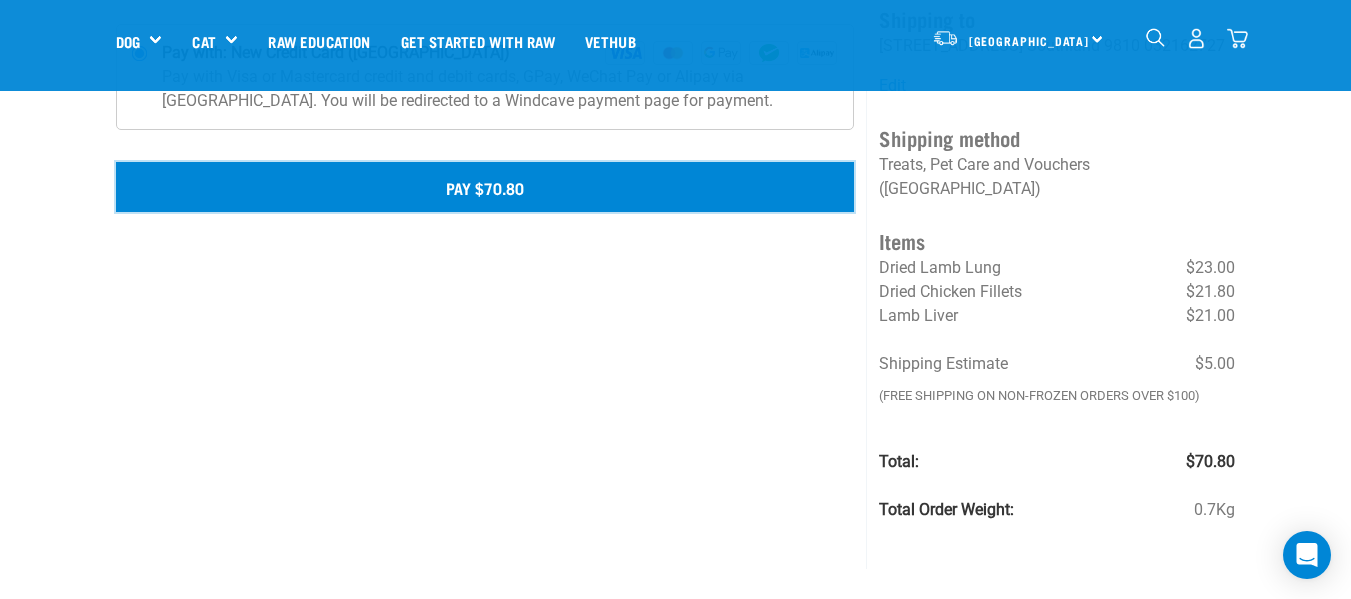 click on "Pay $70.80" at bounding box center (485, 187) 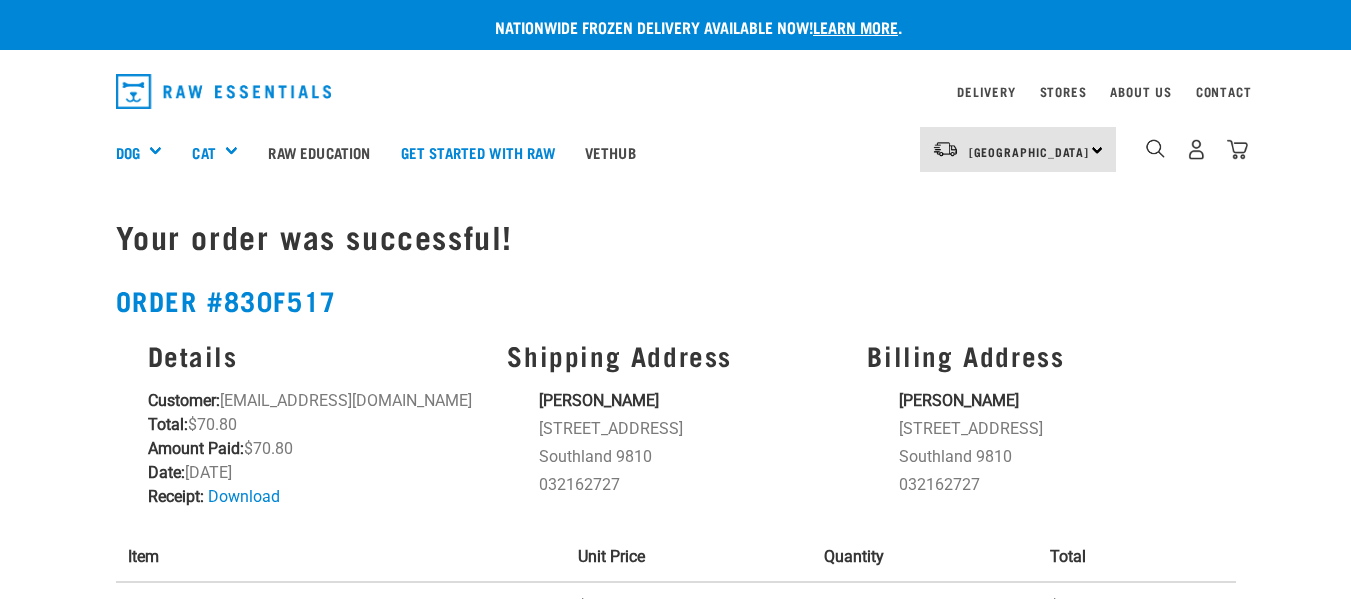 scroll, scrollTop: 0, scrollLeft: 0, axis: both 